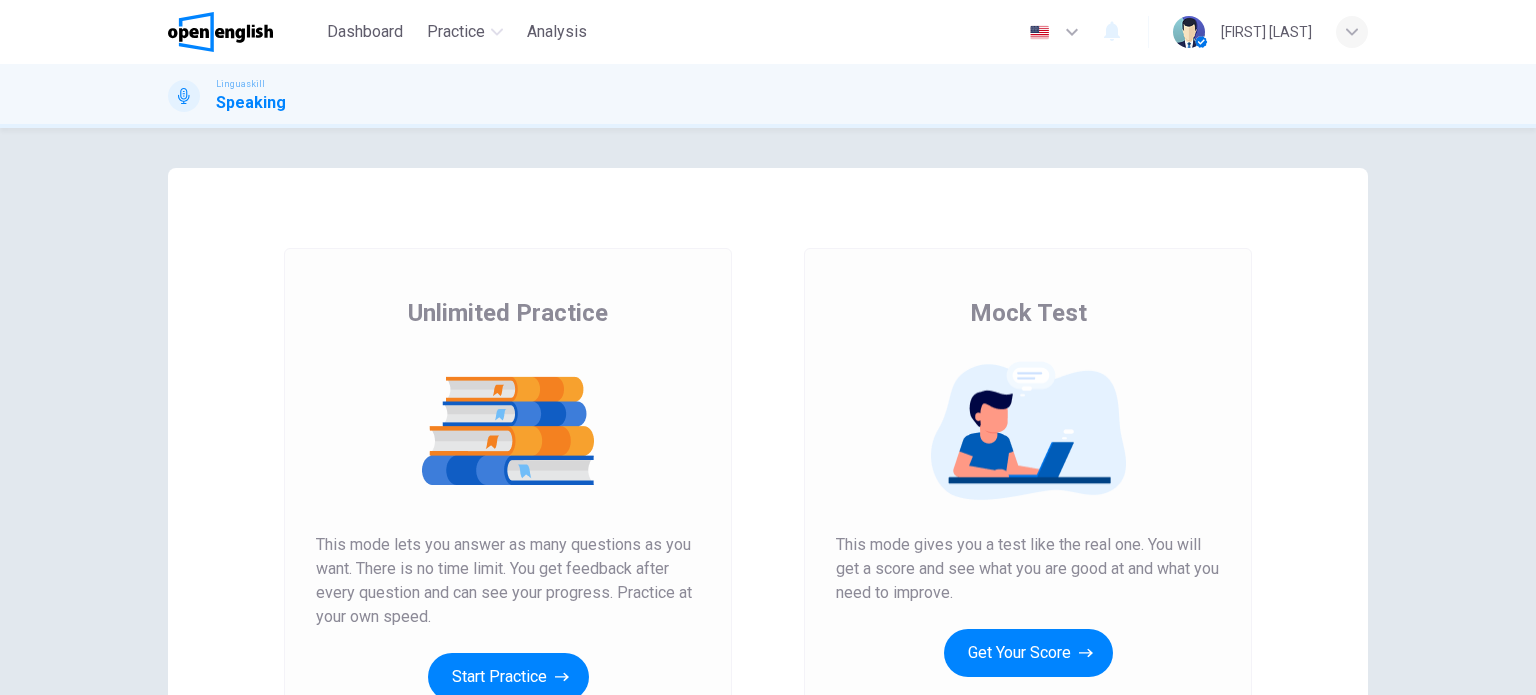 scroll, scrollTop: 0, scrollLeft: 0, axis: both 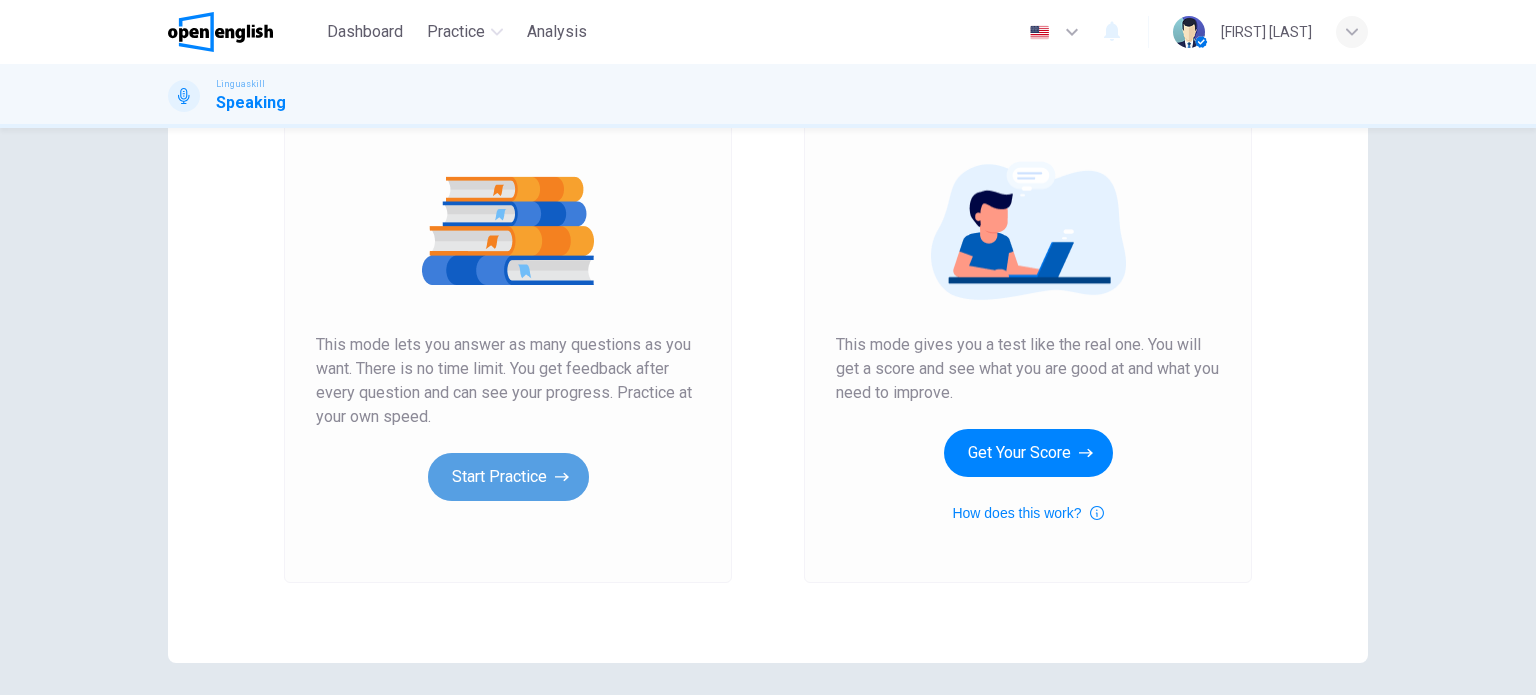 click on "Start Practice" at bounding box center (508, 477) 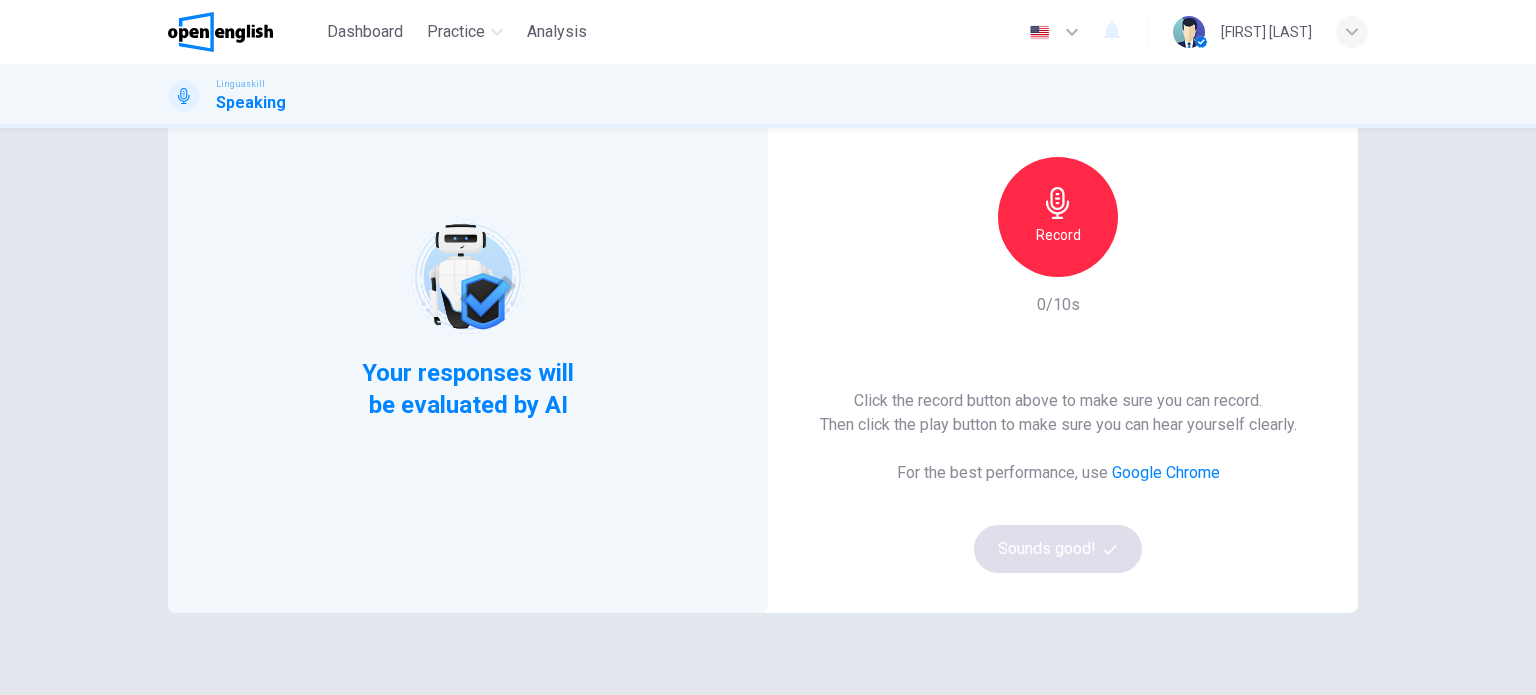 scroll, scrollTop: 100, scrollLeft: 0, axis: vertical 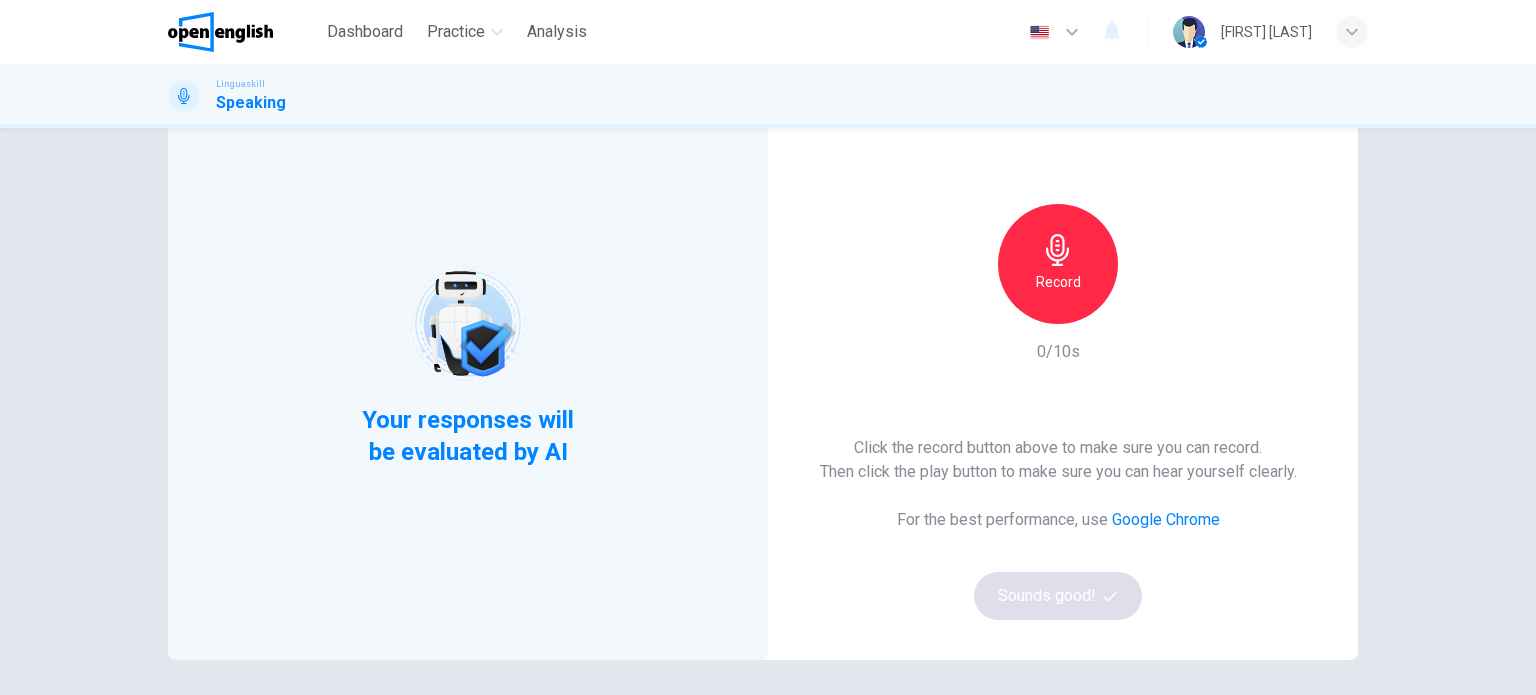 click on "Record" at bounding box center (1058, 282) 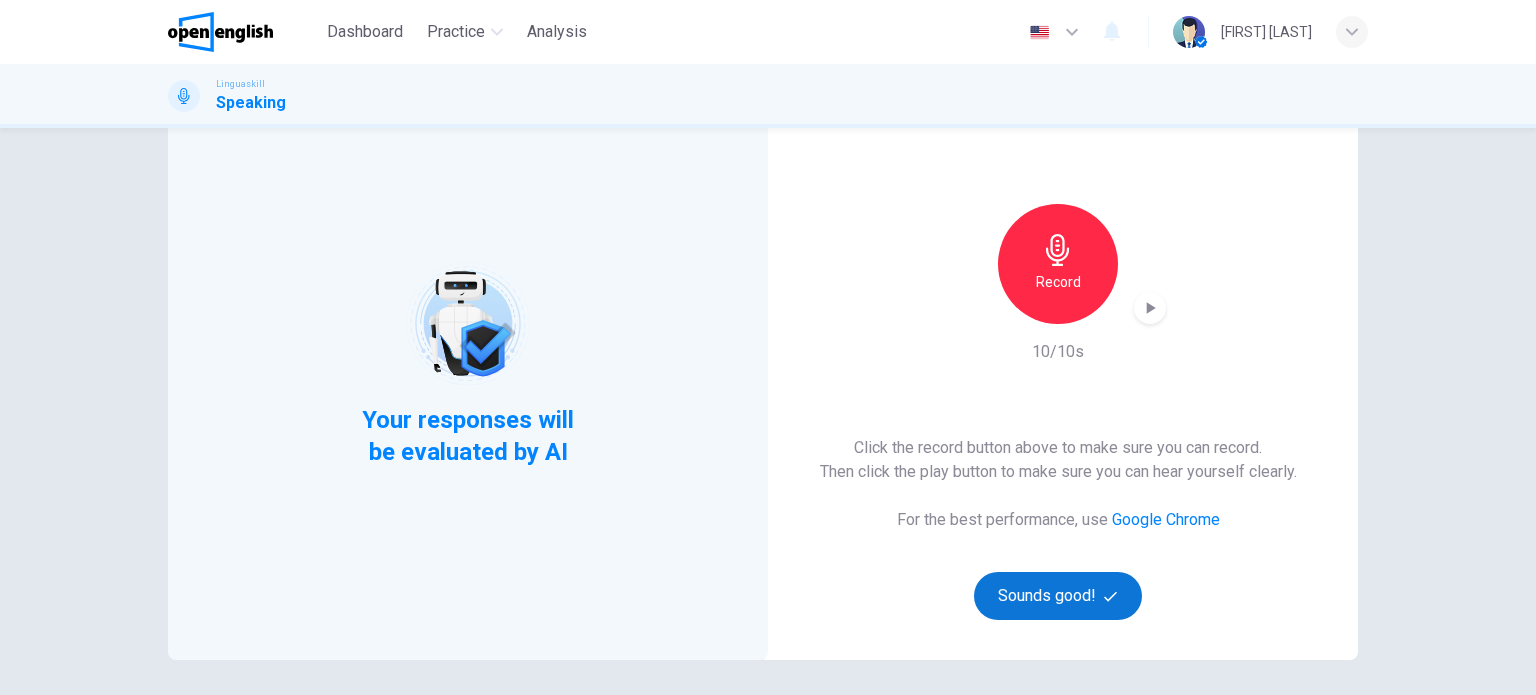 click on "Sounds good!" at bounding box center (1058, 596) 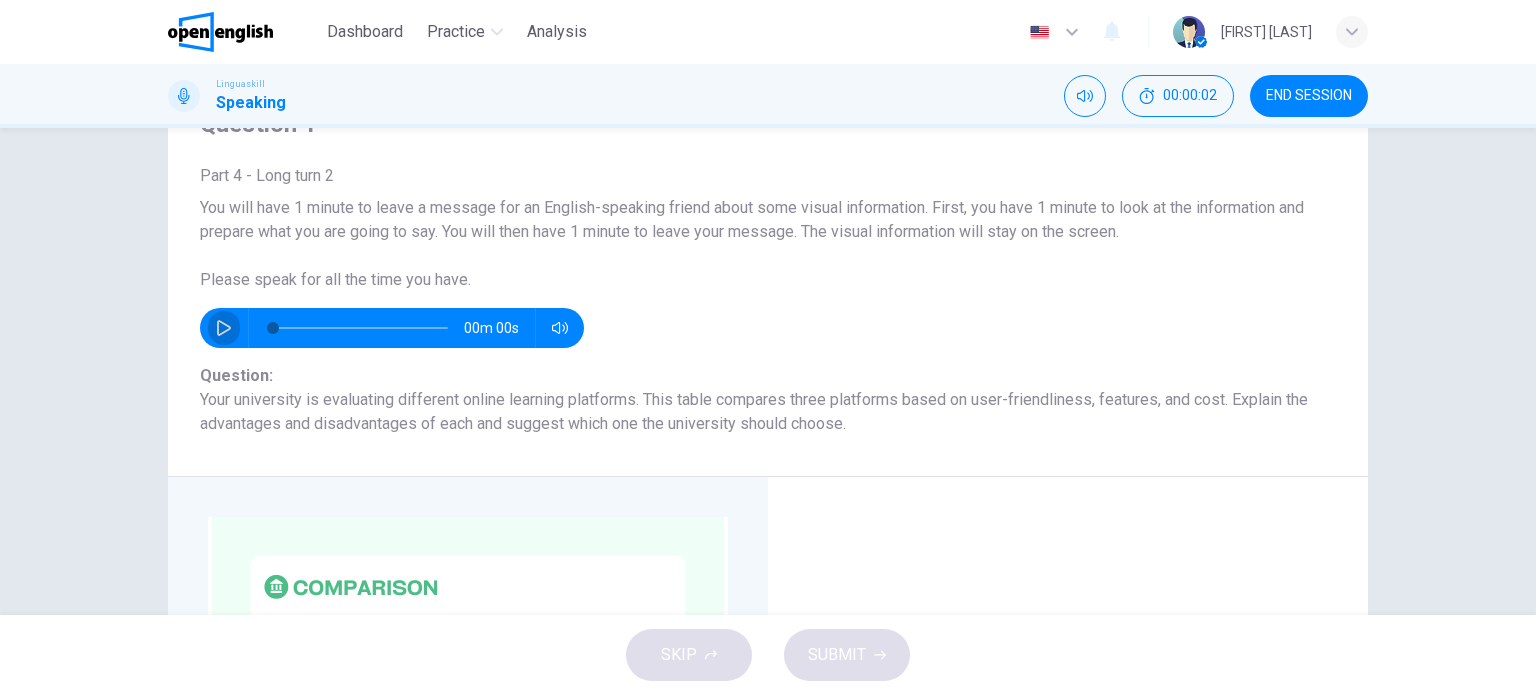 click at bounding box center [224, 328] 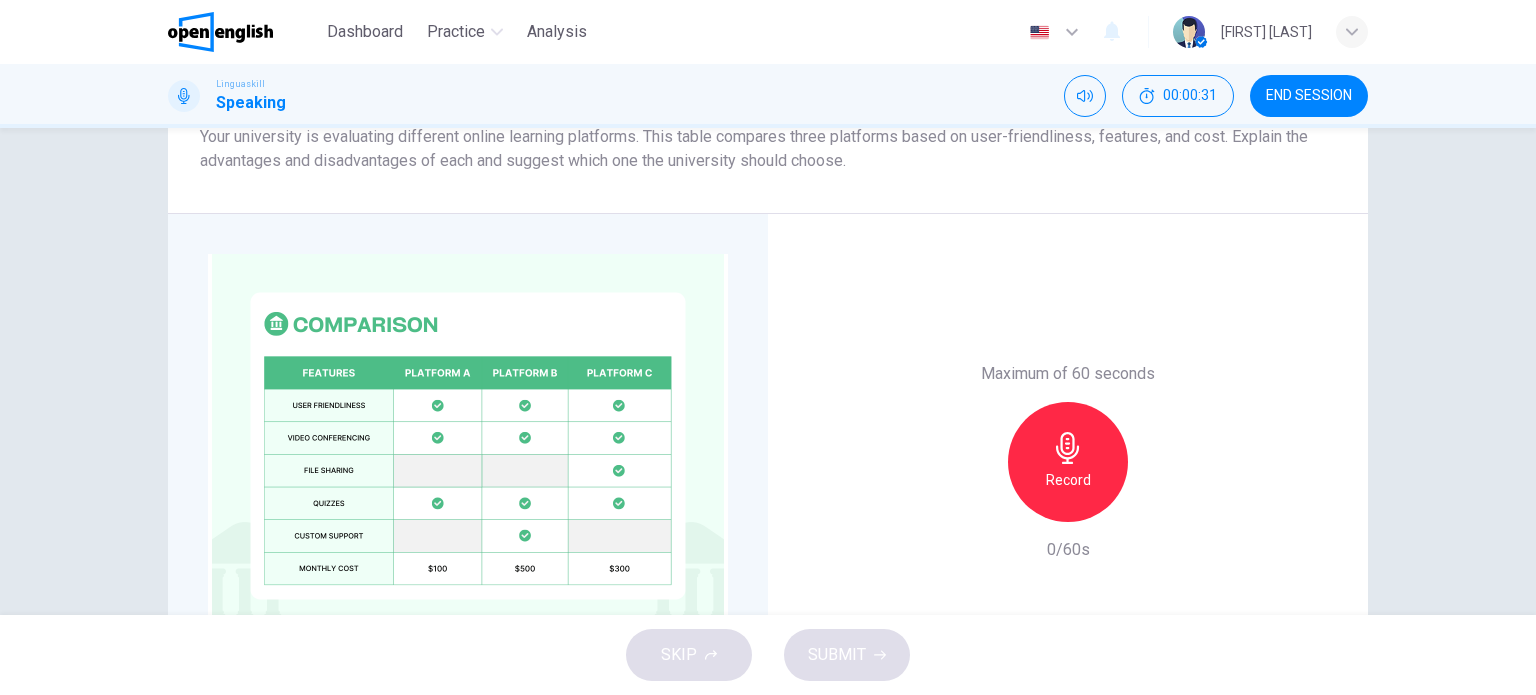 scroll, scrollTop: 397, scrollLeft: 0, axis: vertical 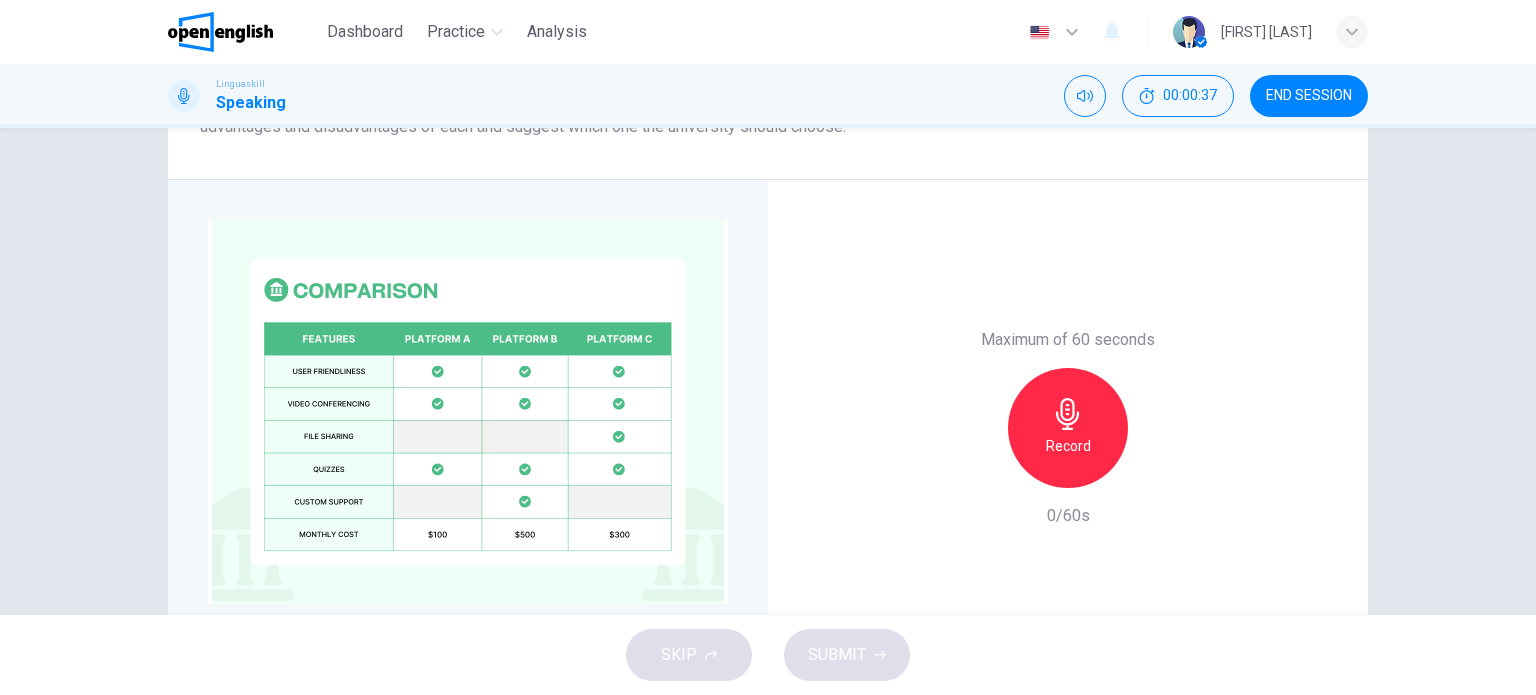 type on "*" 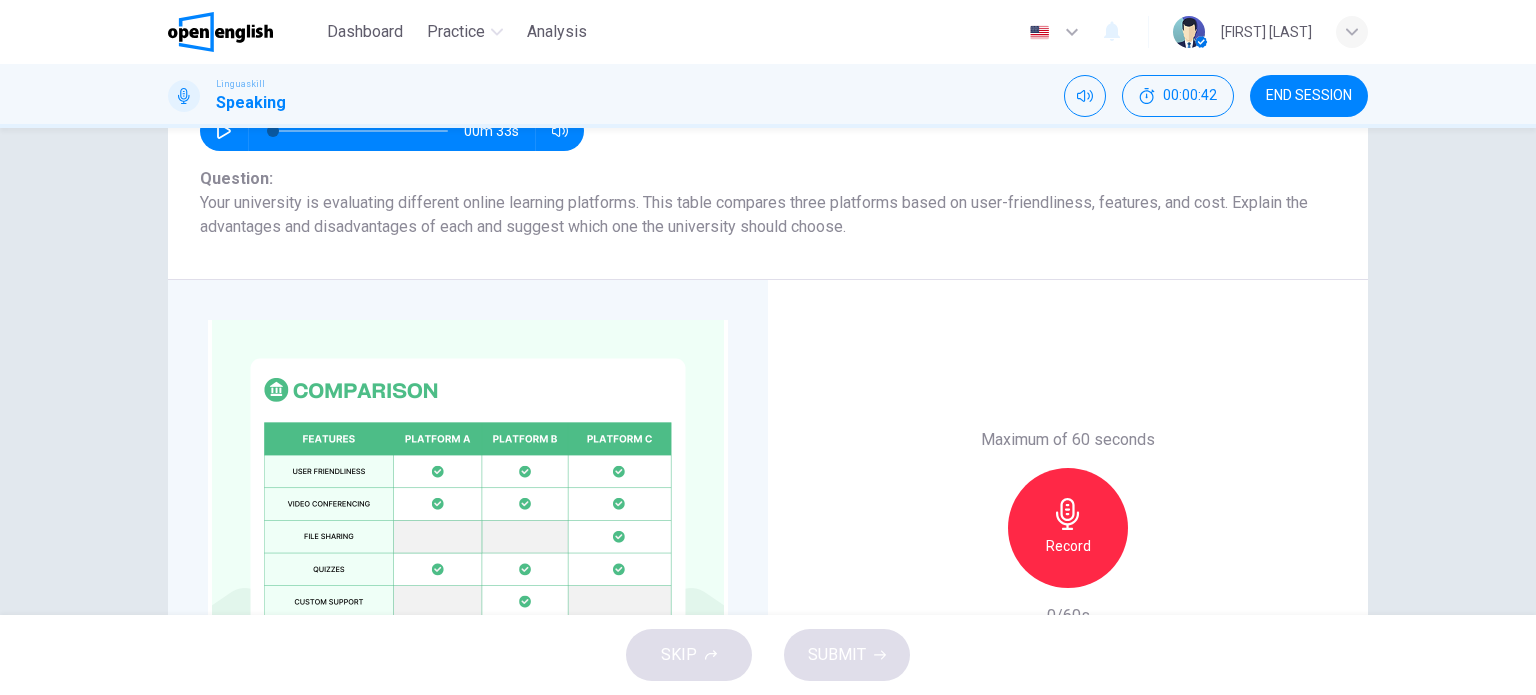 scroll, scrollTop: 397, scrollLeft: 0, axis: vertical 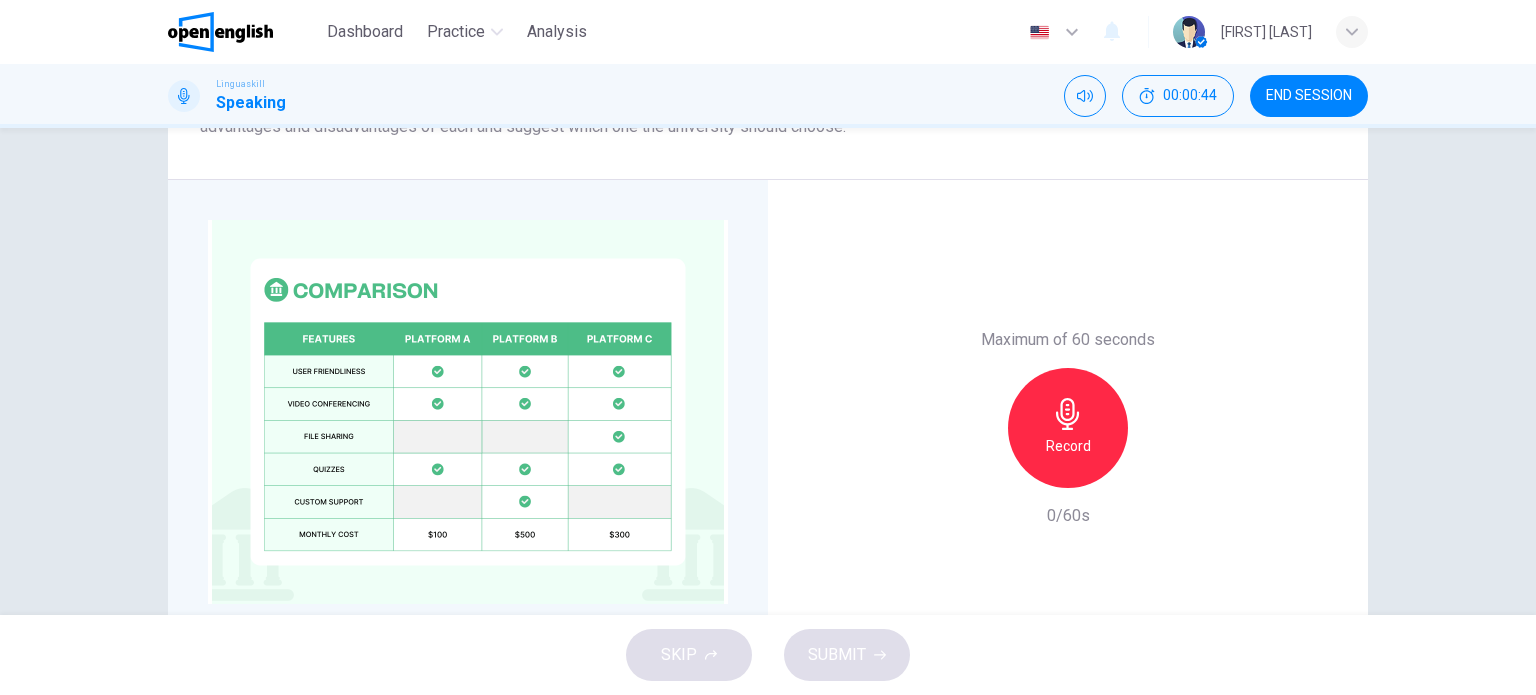click at bounding box center (468, 412) 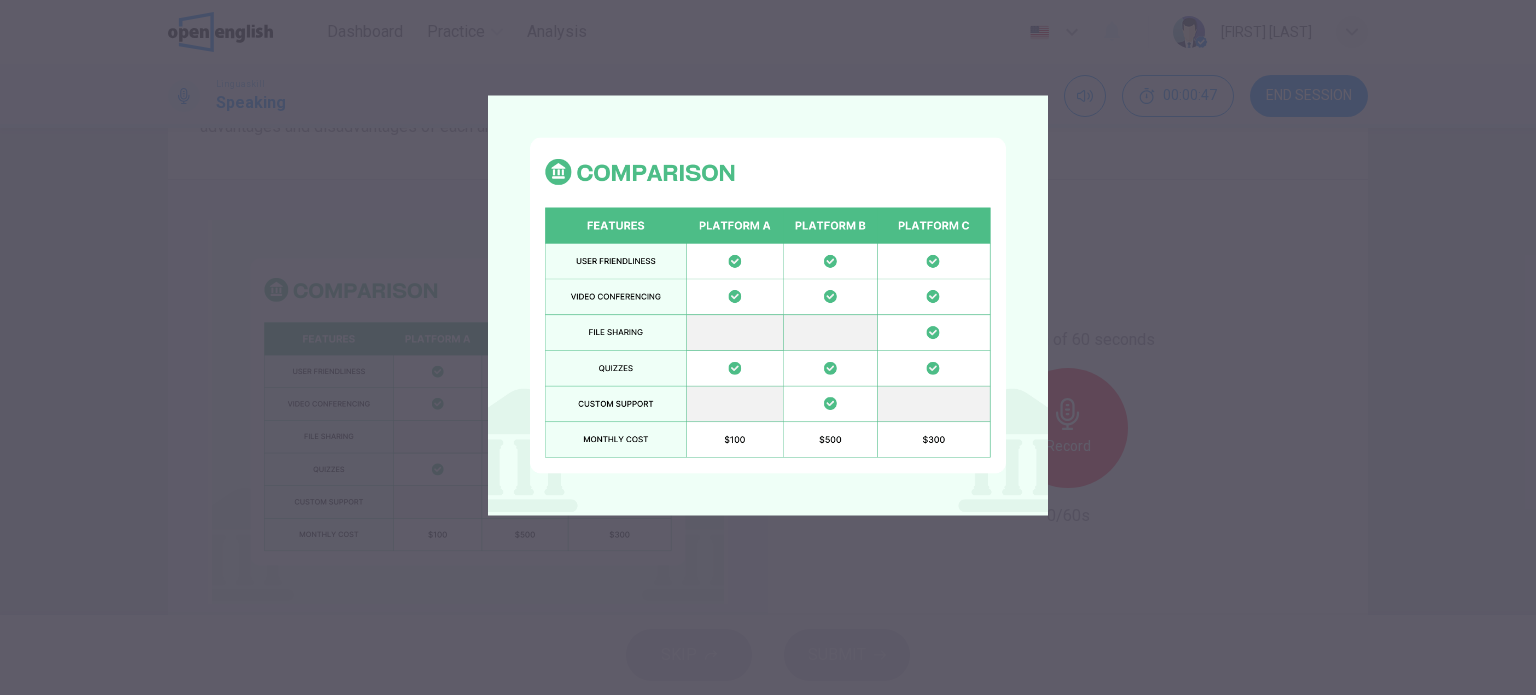 click at bounding box center [768, 347] 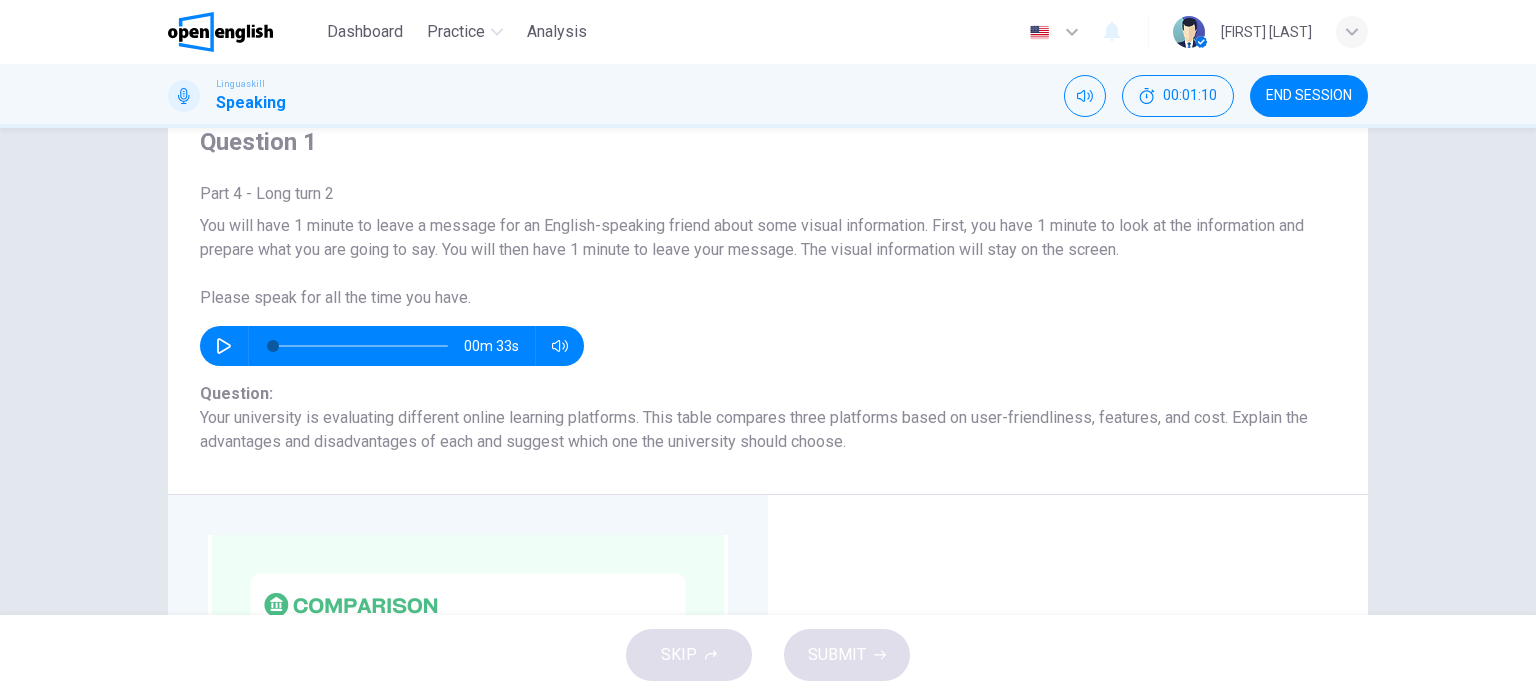 scroll, scrollTop: 0, scrollLeft: 0, axis: both 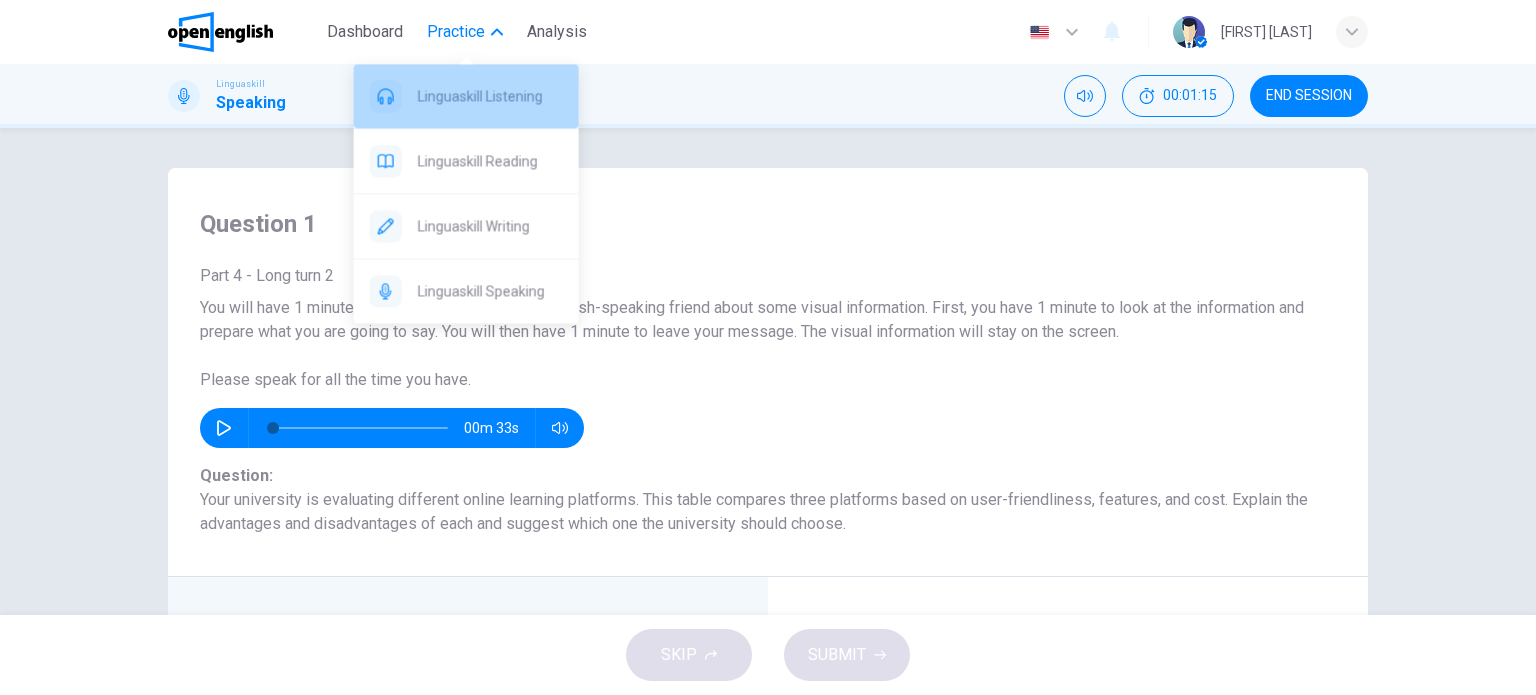 drag, startPoint x: 457, startPoint y: 104, endPoint x: 832, endPoint y: 127, distance: 375.70468 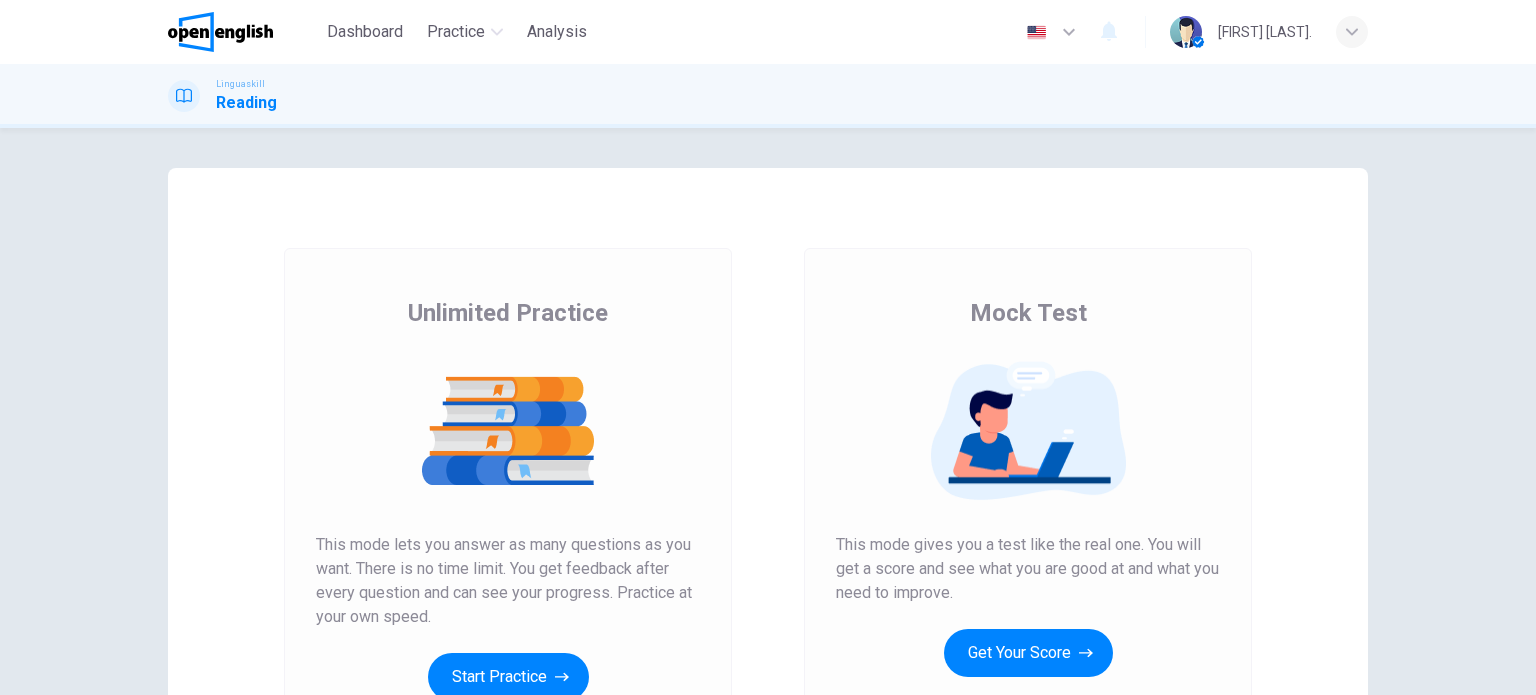 scroll, scrollTop: 0, scrollLeft: 0, axis: both 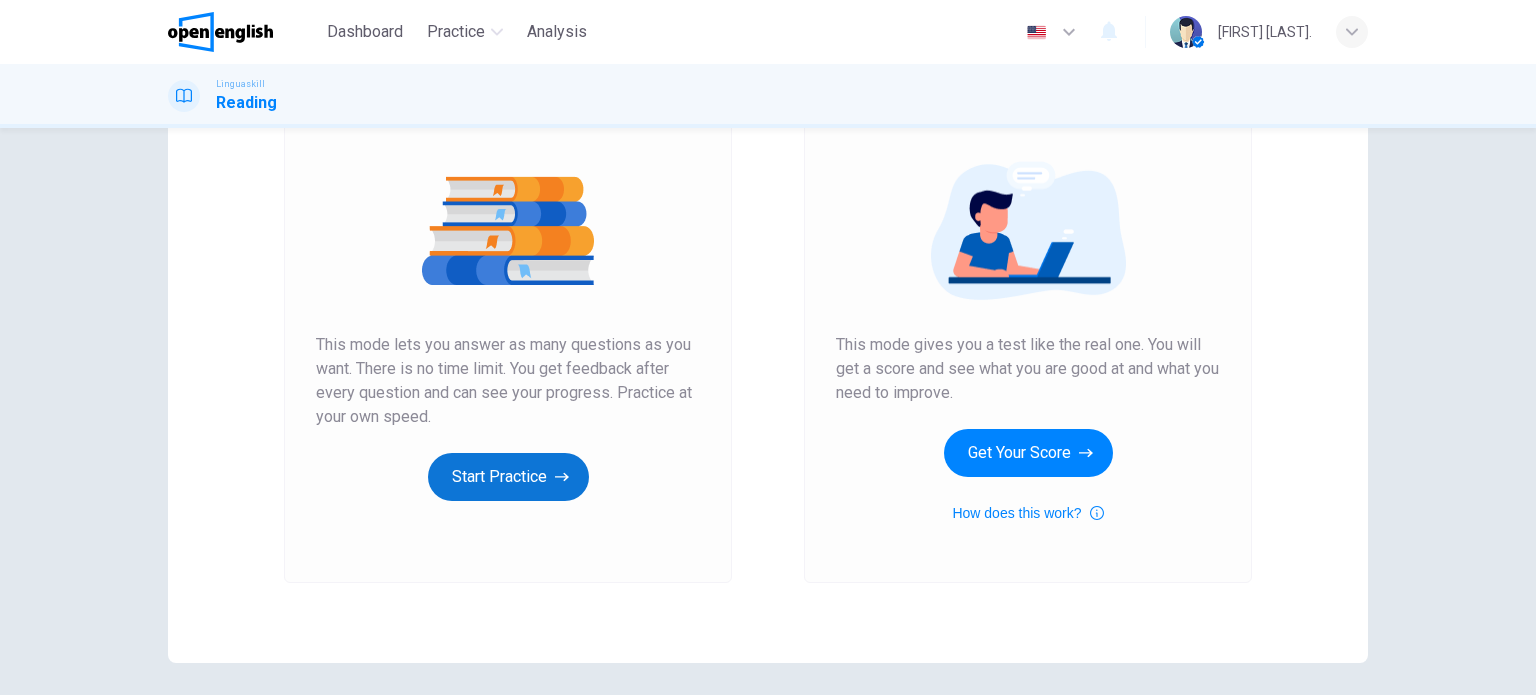click on "Start Practice" at bounding box center (508, 477) 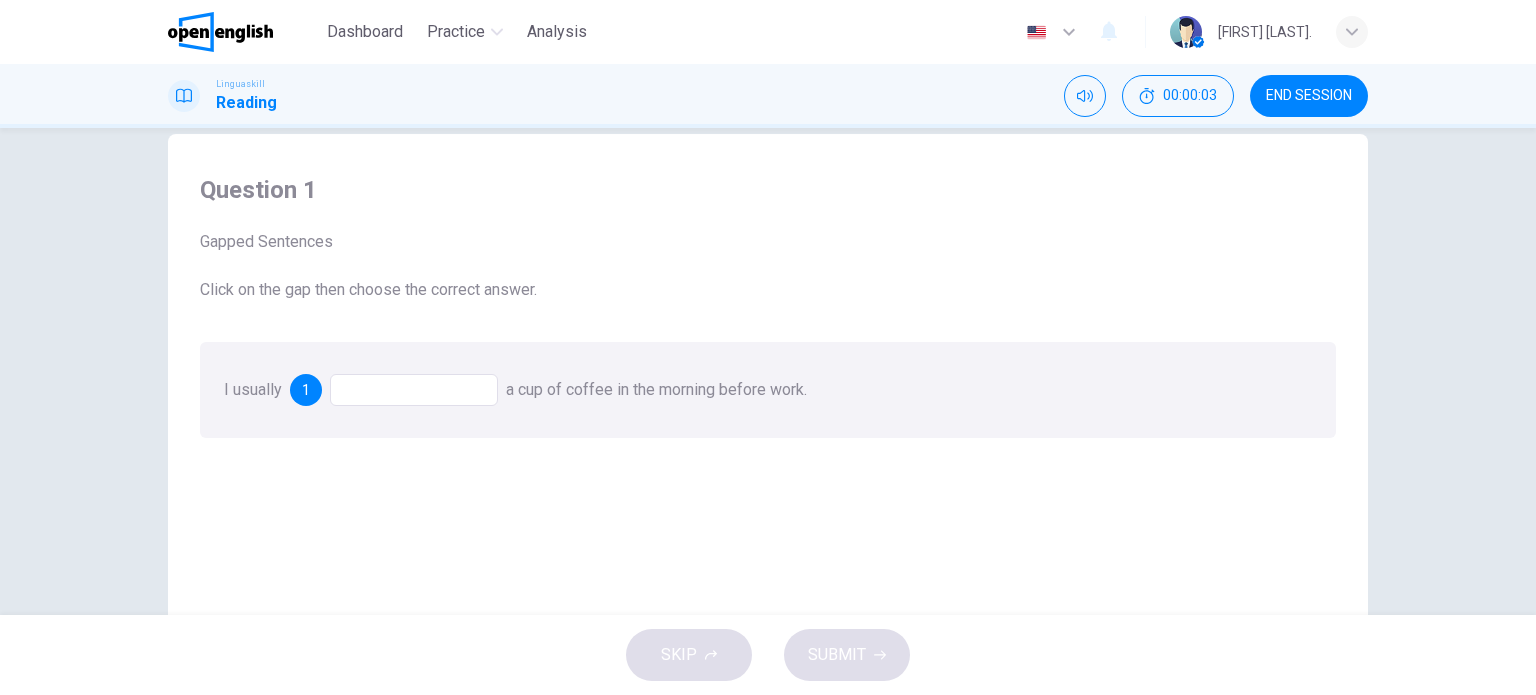 scroll, scrollTop: 0, scrollLeft: 0, axis: both 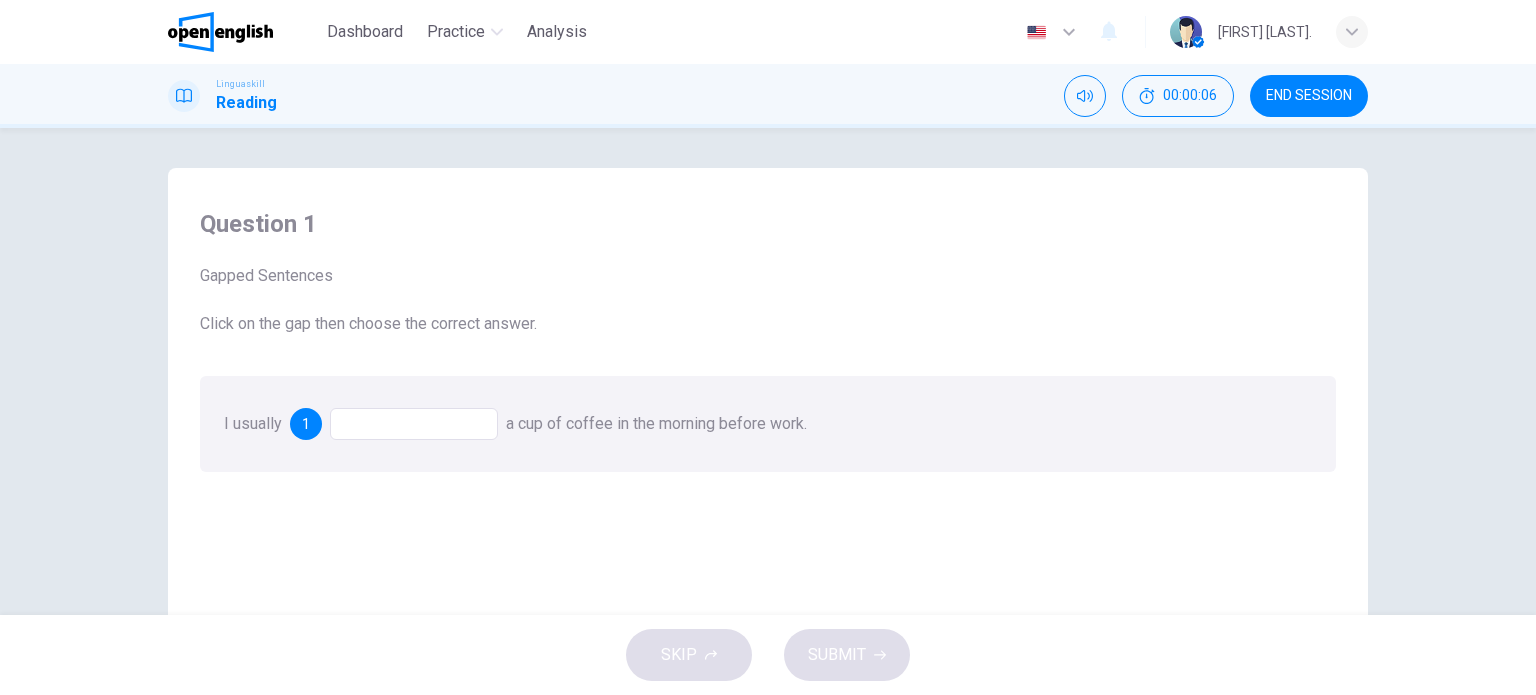 click at bounding box center (414, 424) 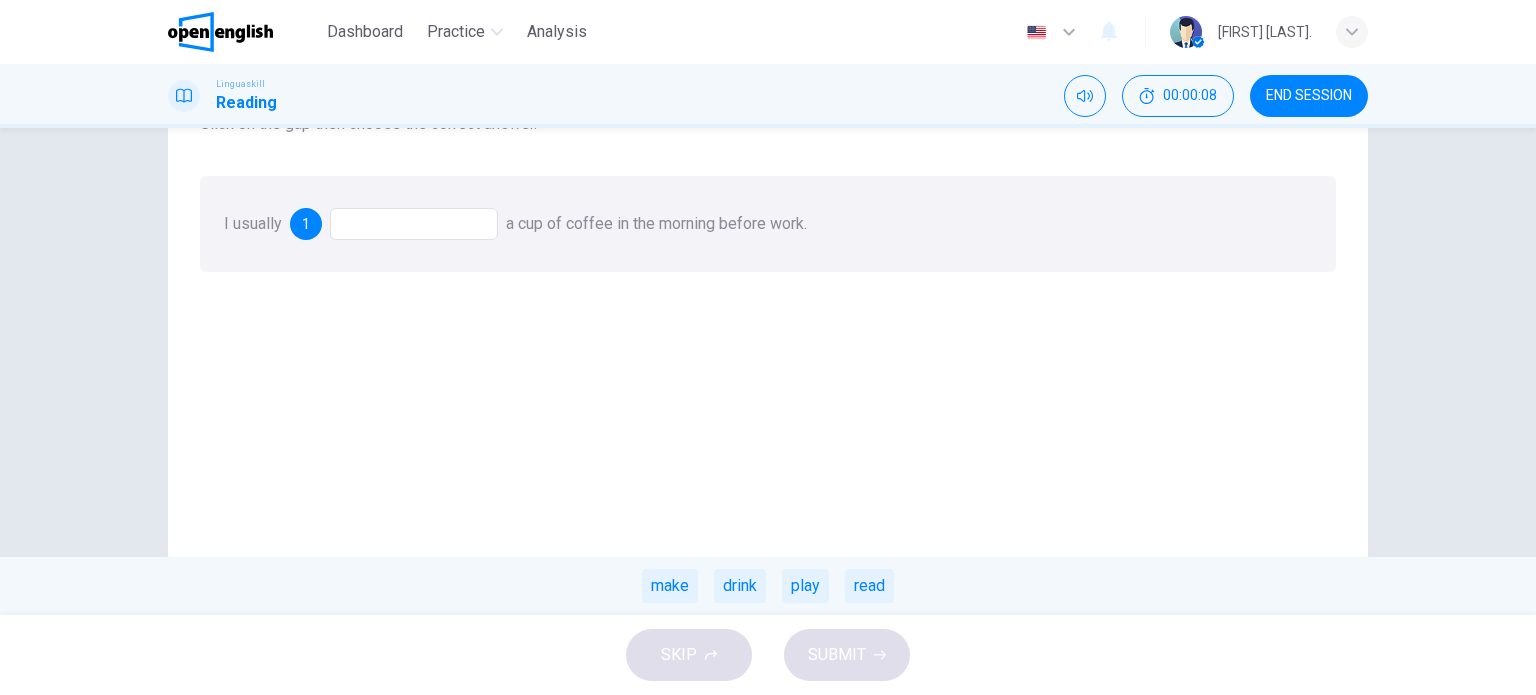 scroll, scrollTop: 100, scrollLeft: 0, axis: vertical 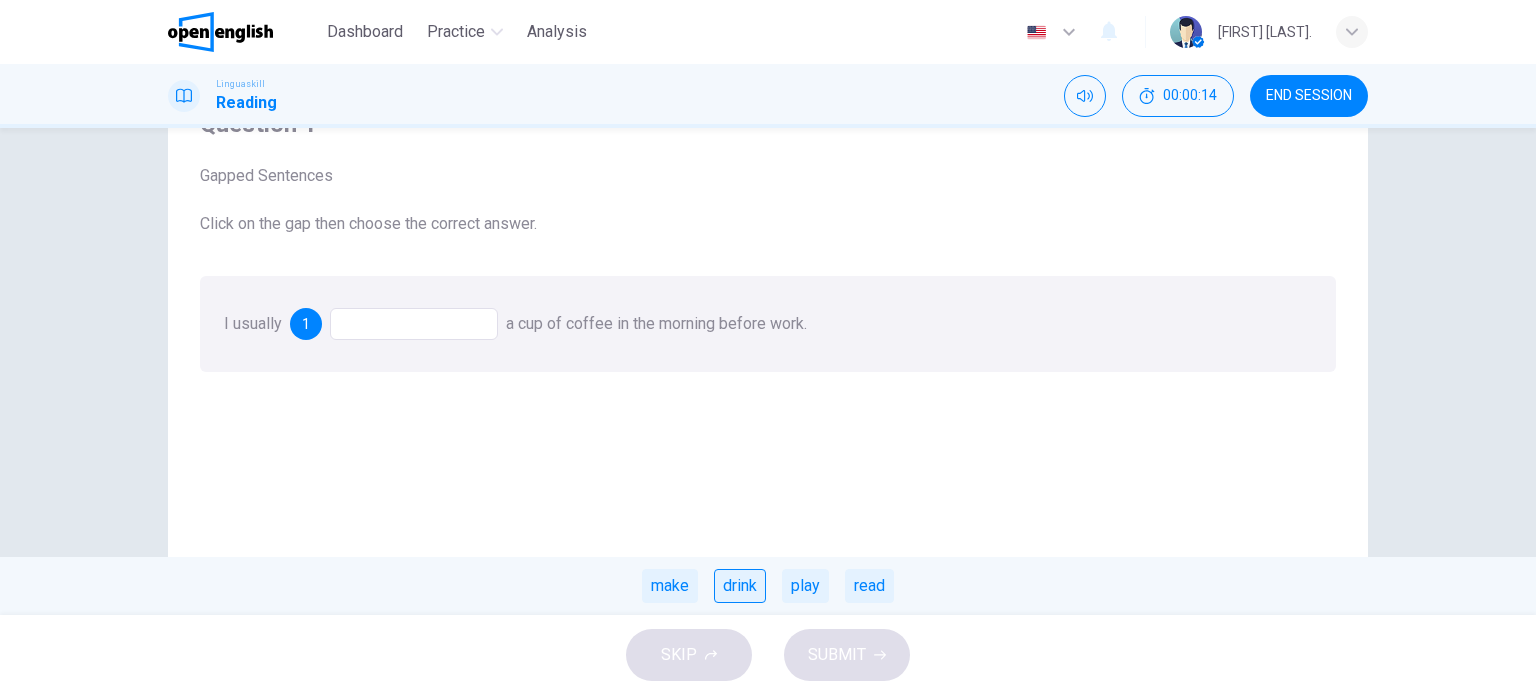 click on "drink" at bounding box center [740, 586] 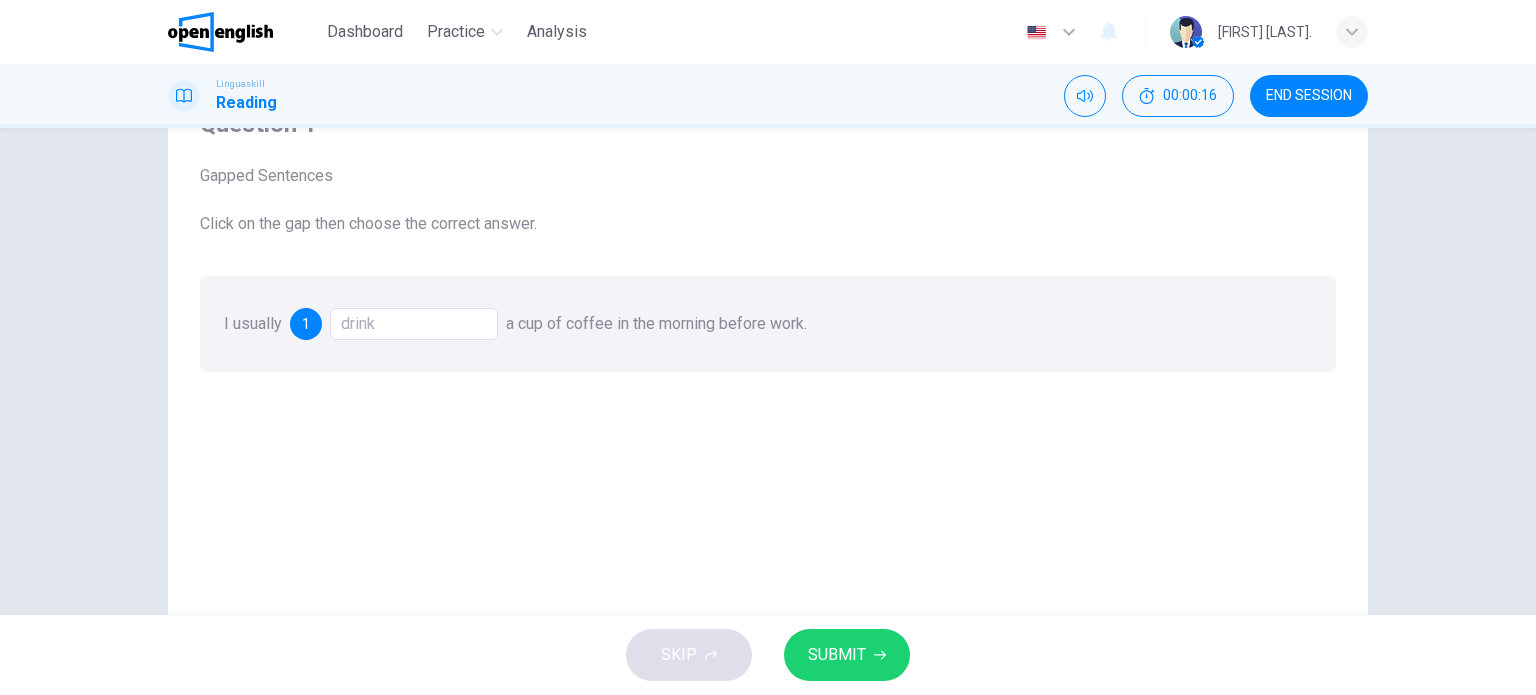 click on "SUBMIT" at bounding box center (837, 655) 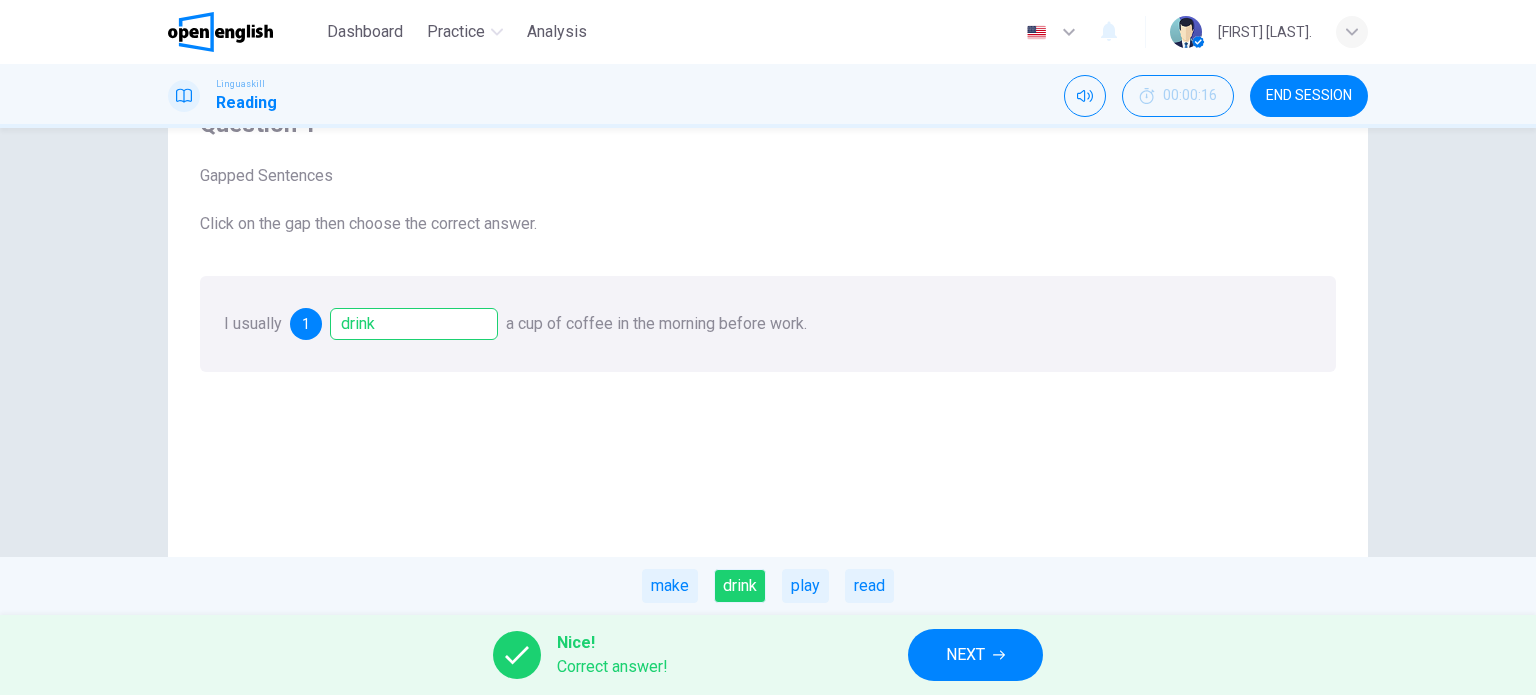 click on "NEXT" at bounding box center [965, 655] 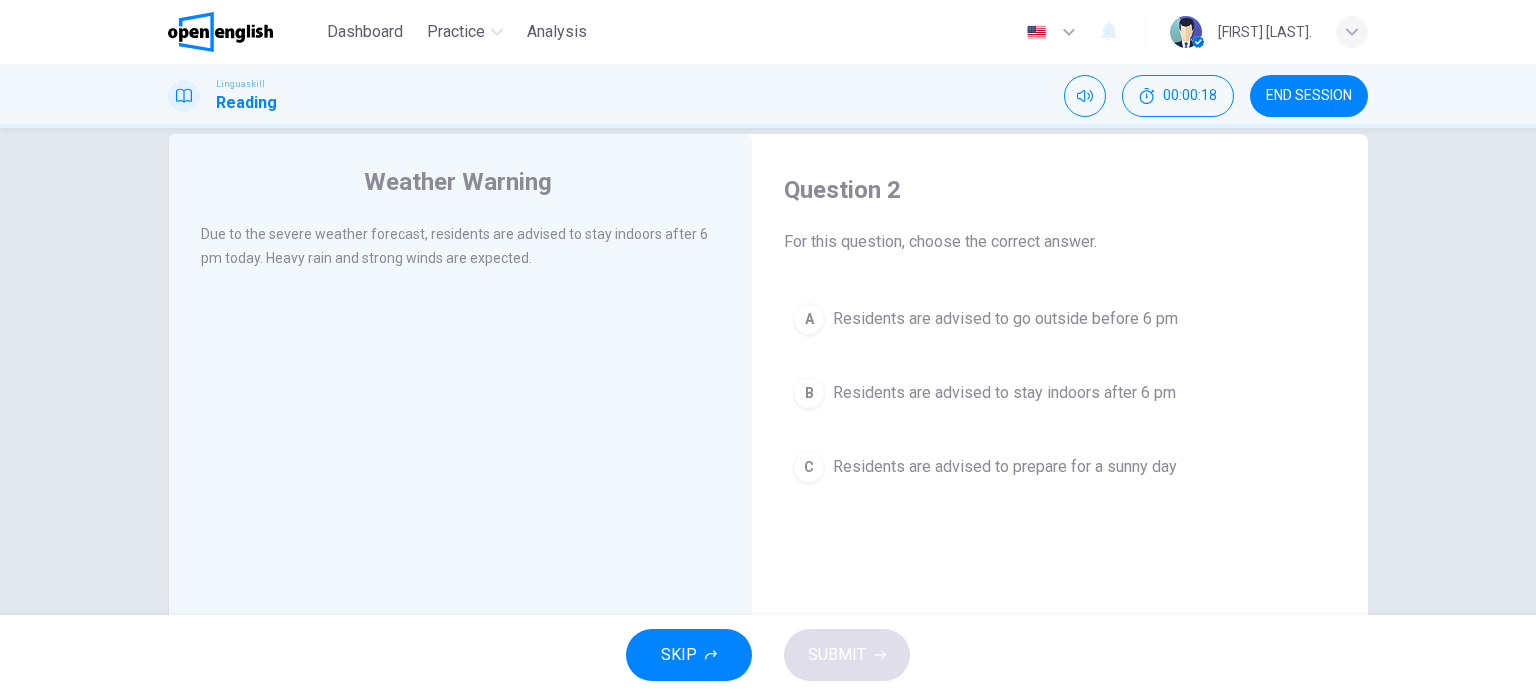 scroll, scrollTop: 0, scrollLeft: 0, axis: both 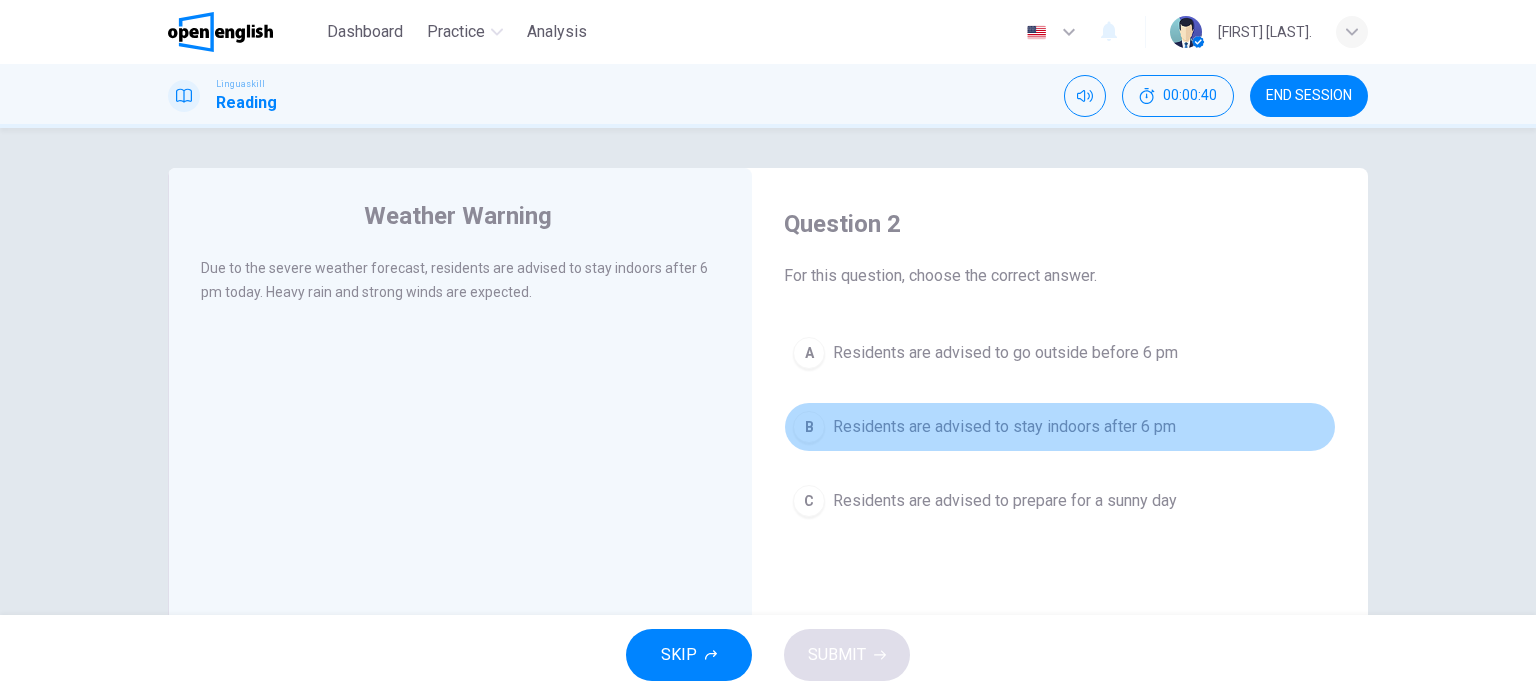 click on "Residents are advised to stay indoors after 6 pm" at bounding box center [1004, 427] 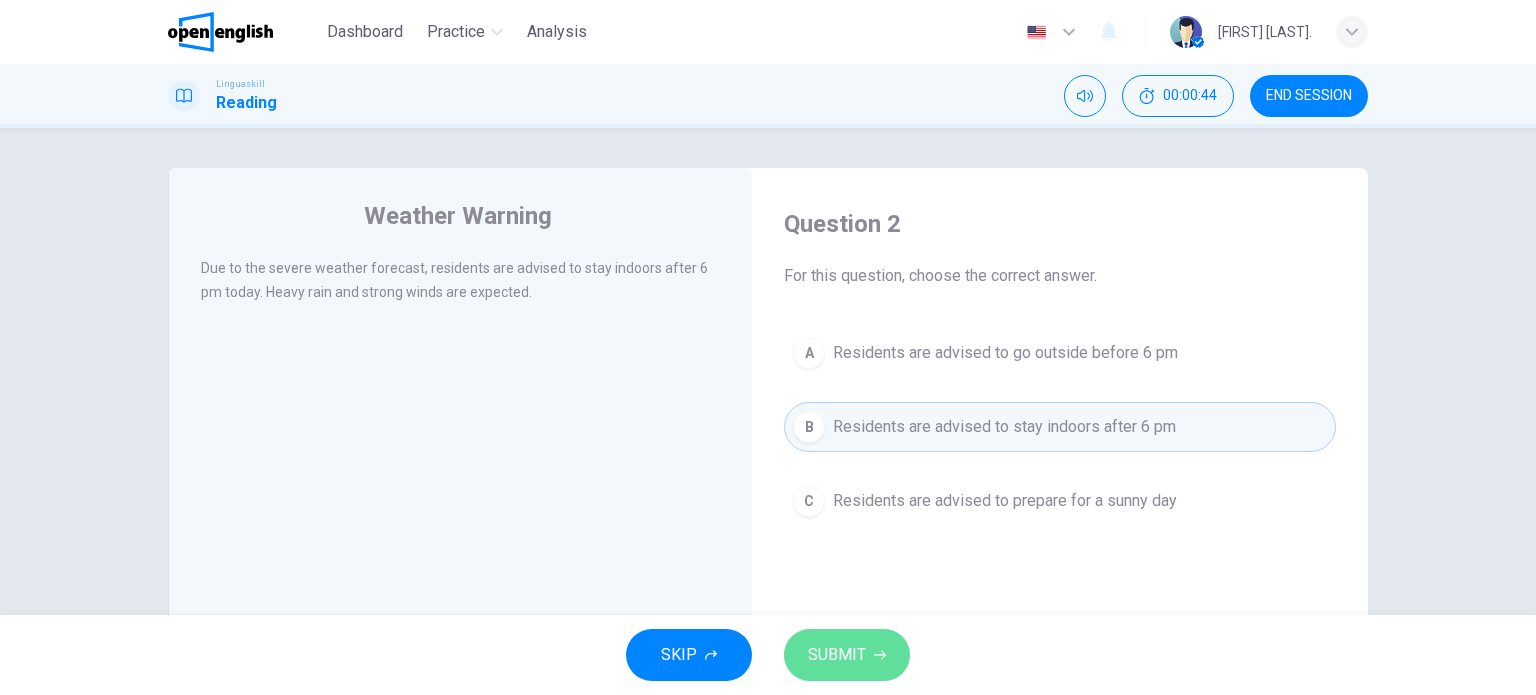 click on "SUBMIT" at bounding box center [837, 655] 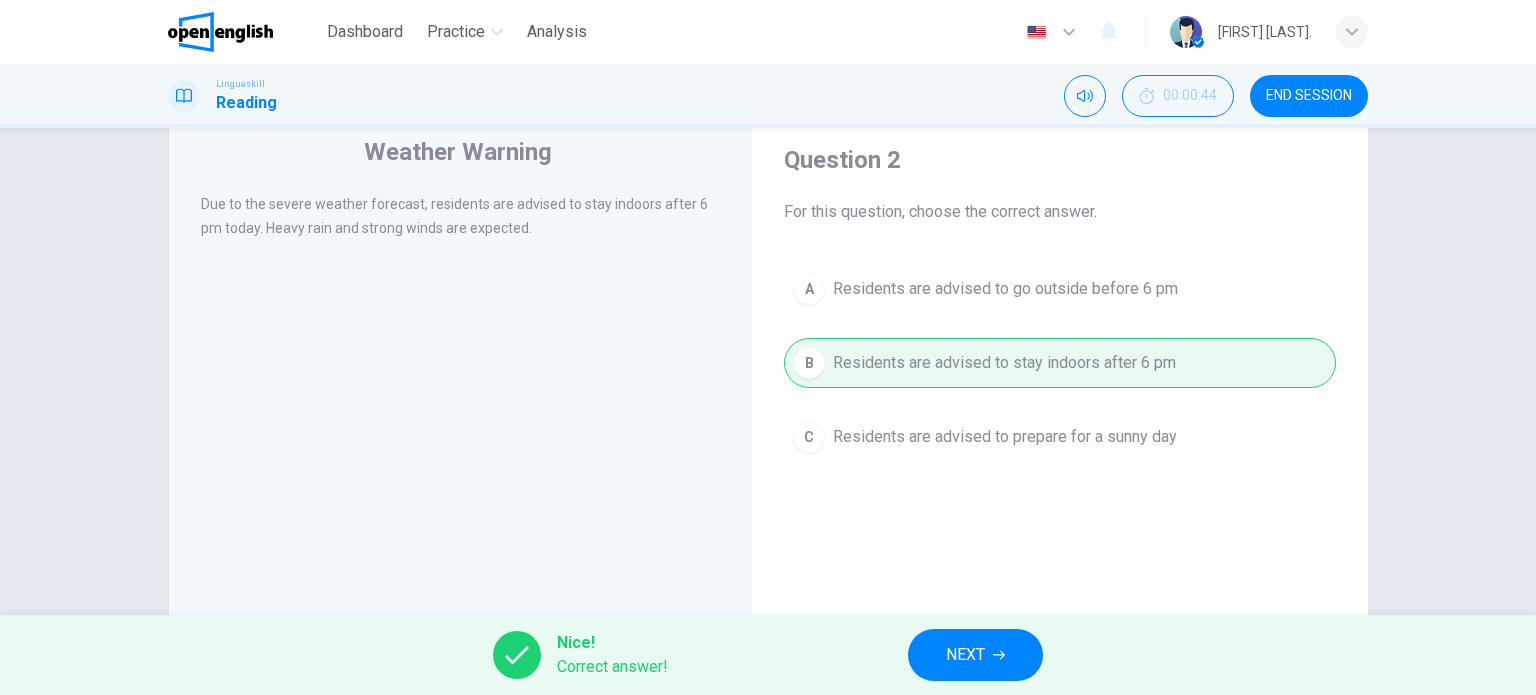 scroll, scrollTop: 100, scrollLeft: 0, axis: vertical 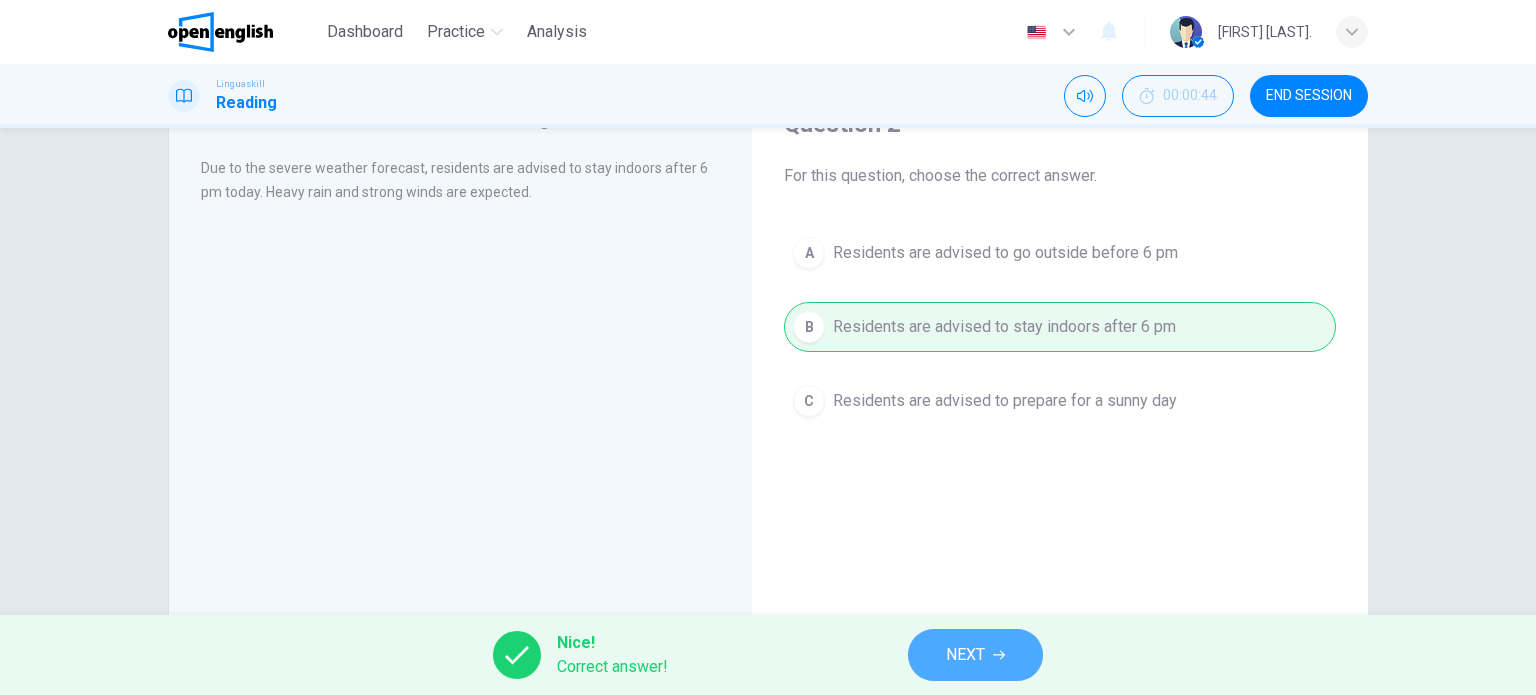 click on "NEXT" at bounding box center [965, 655] 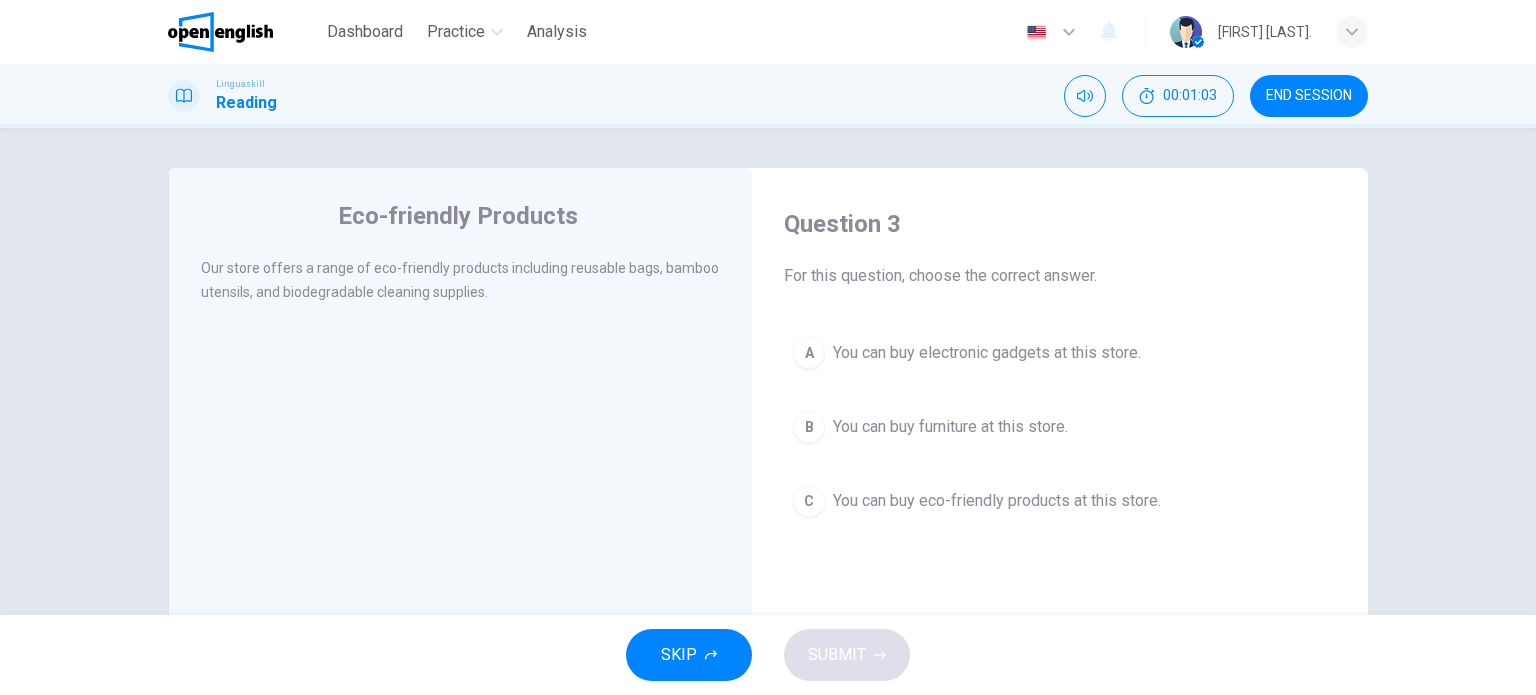scroll, scrollTop: 0, scrollLeft: 0, axis: both 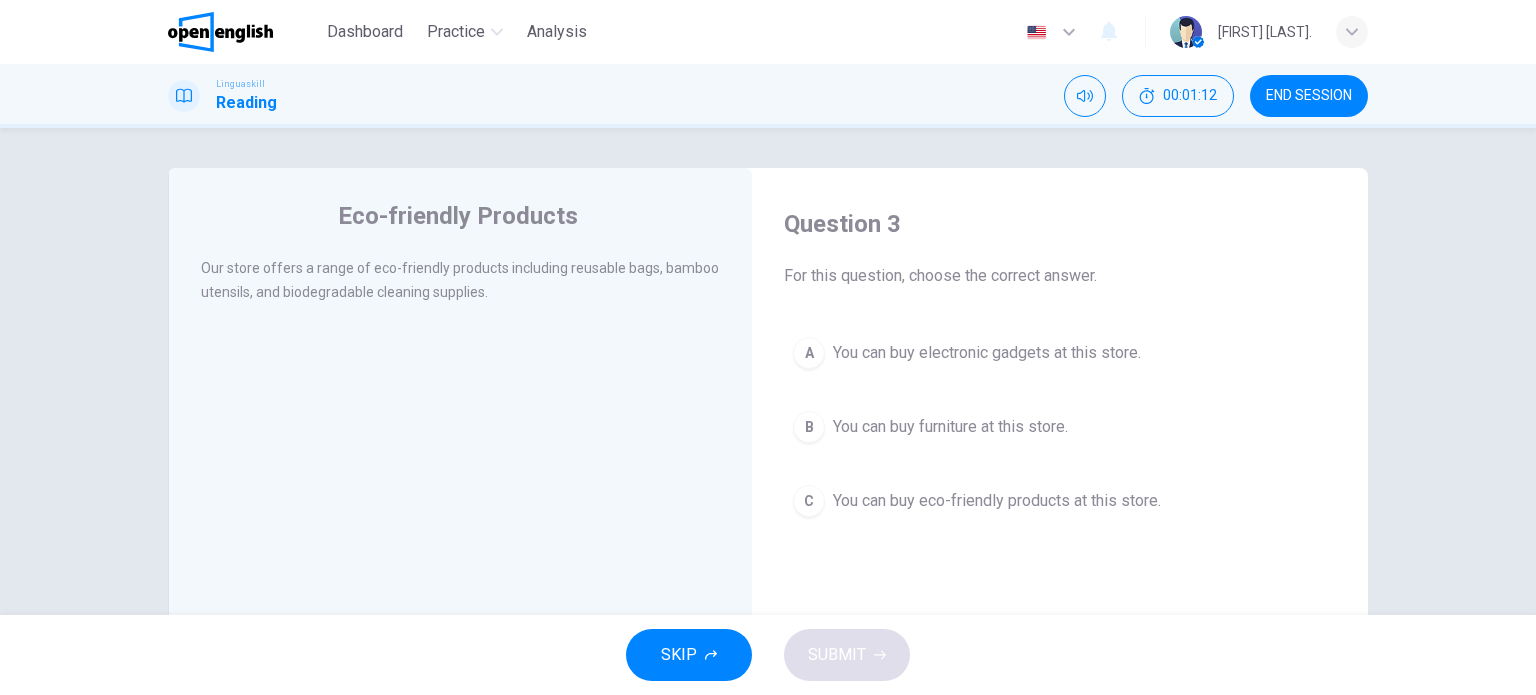 click on "You can buy eco-friendly products at this store." at bounding box center (997, 501) 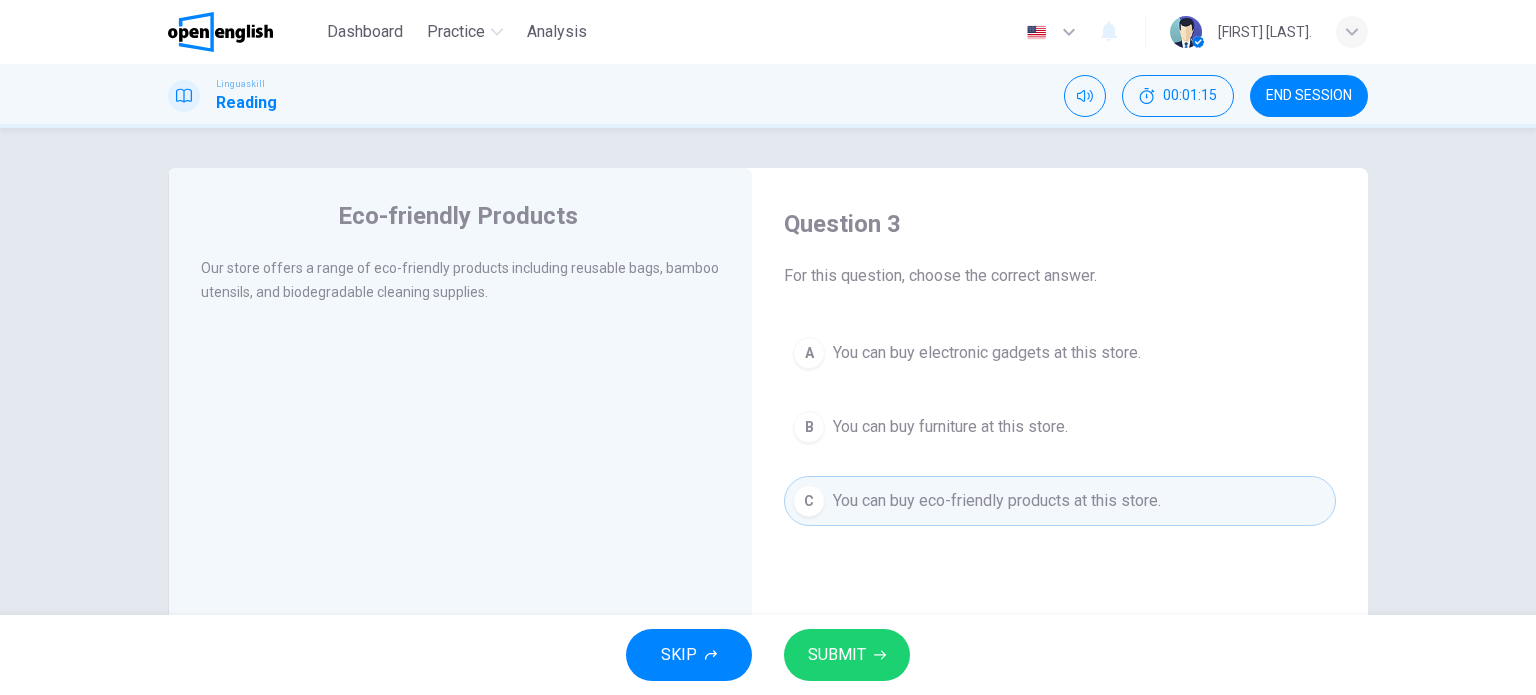 click on "SUBMIT" at bounding box center [837, 655] 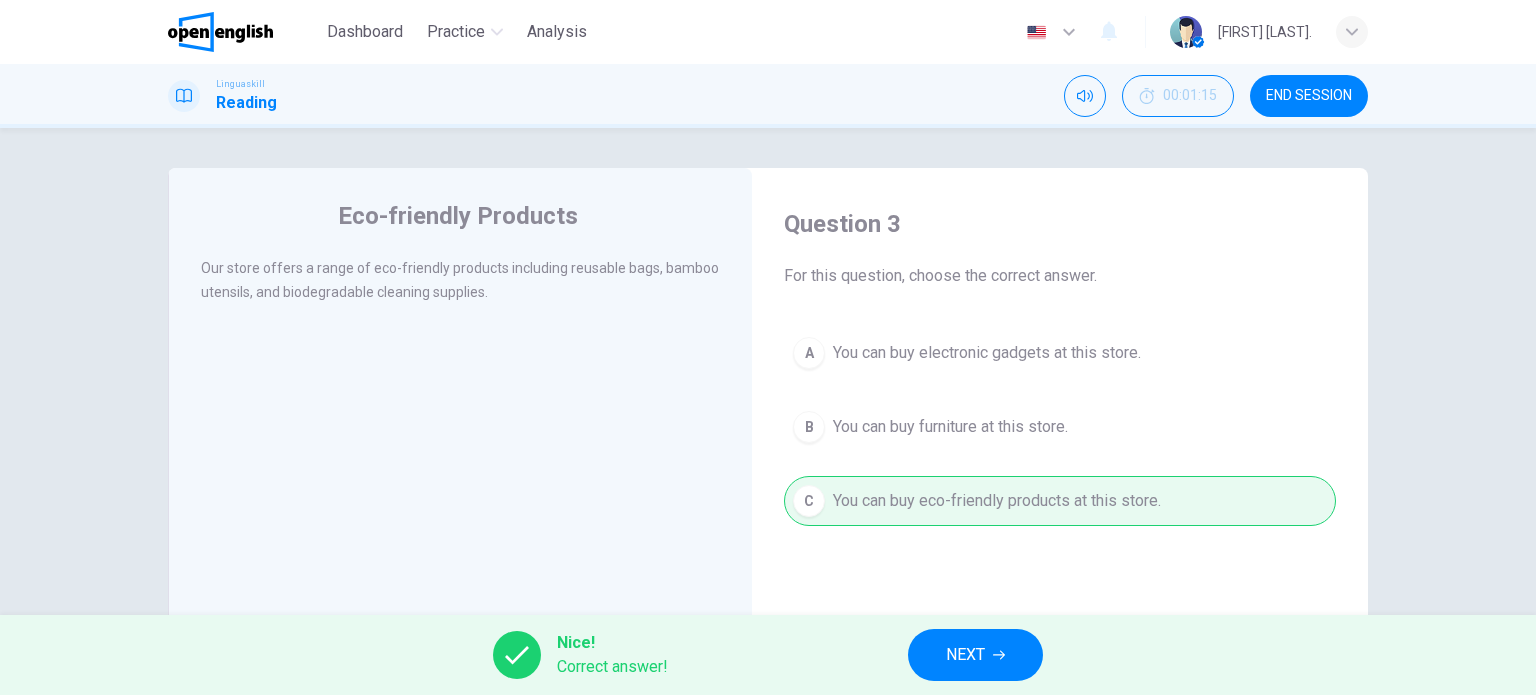 click on "NEXT" at bounding box center [965, 655] 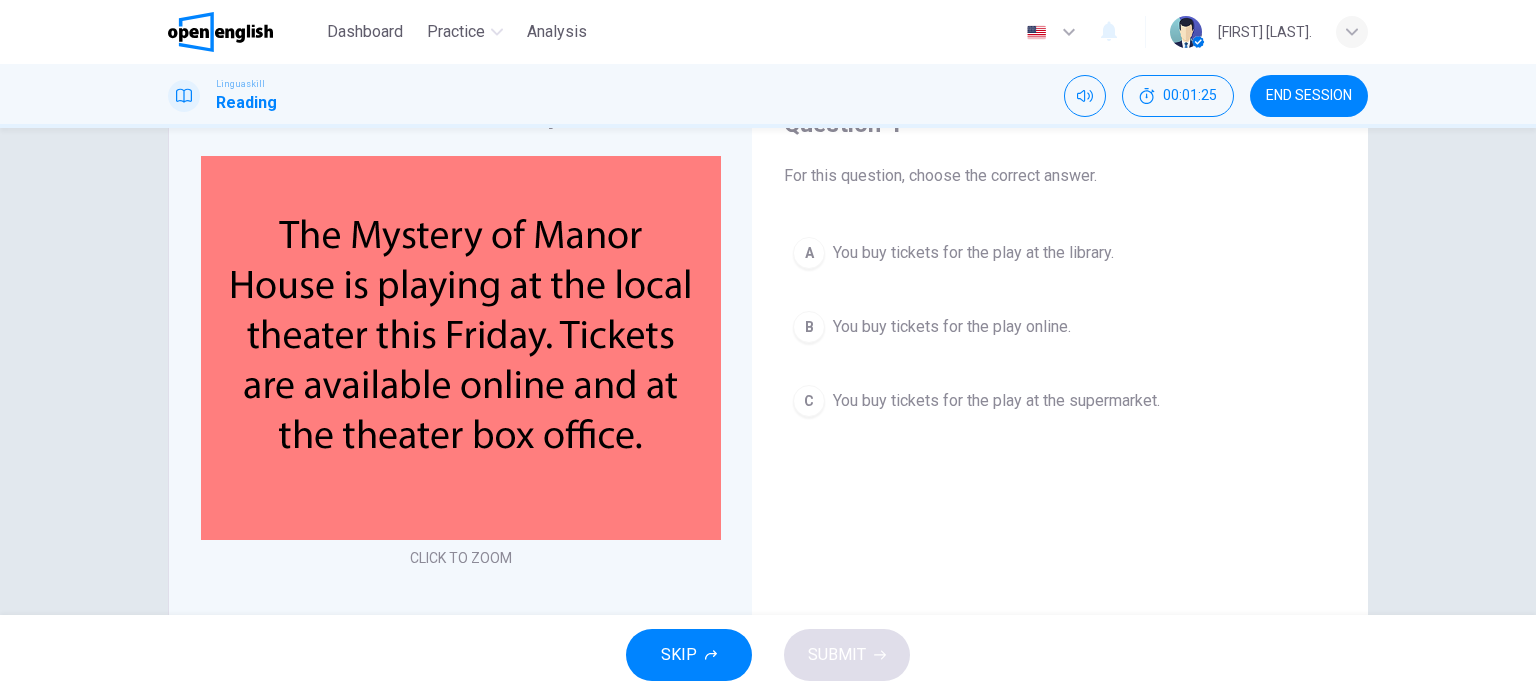 scroll, scrollTop: 0, scrollLeft: 0, axis: both 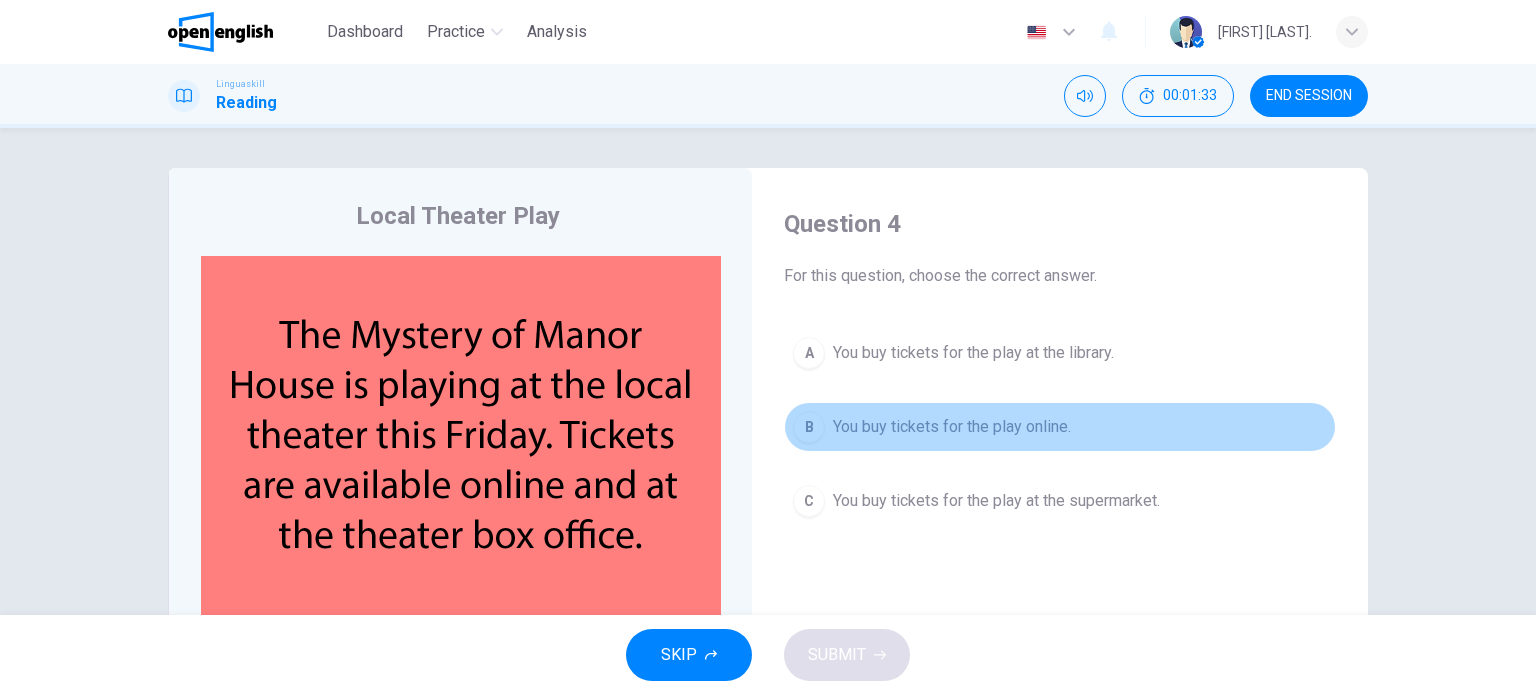click on "You buy tickets for the play online." at bounding box center [952, 427] 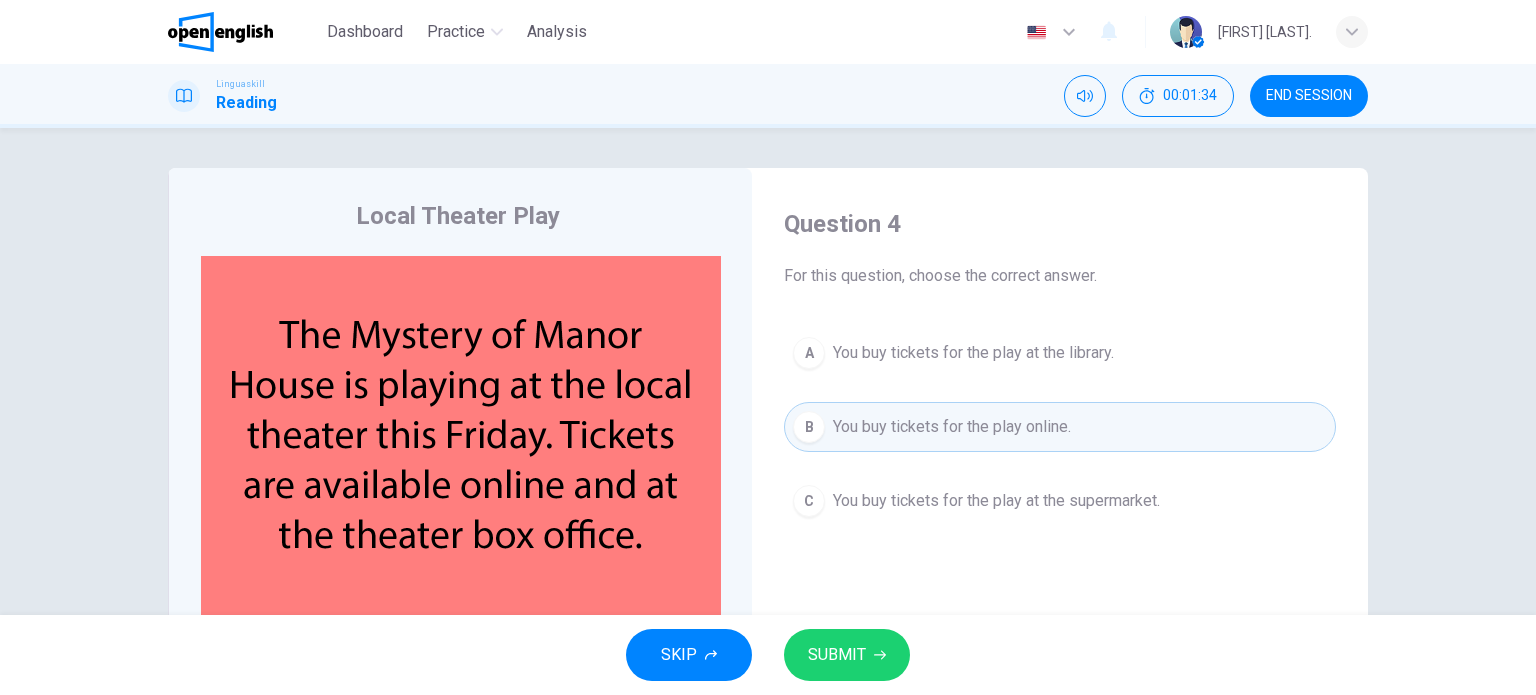 click on "SUBMIT" at bounding box center [847, 655] 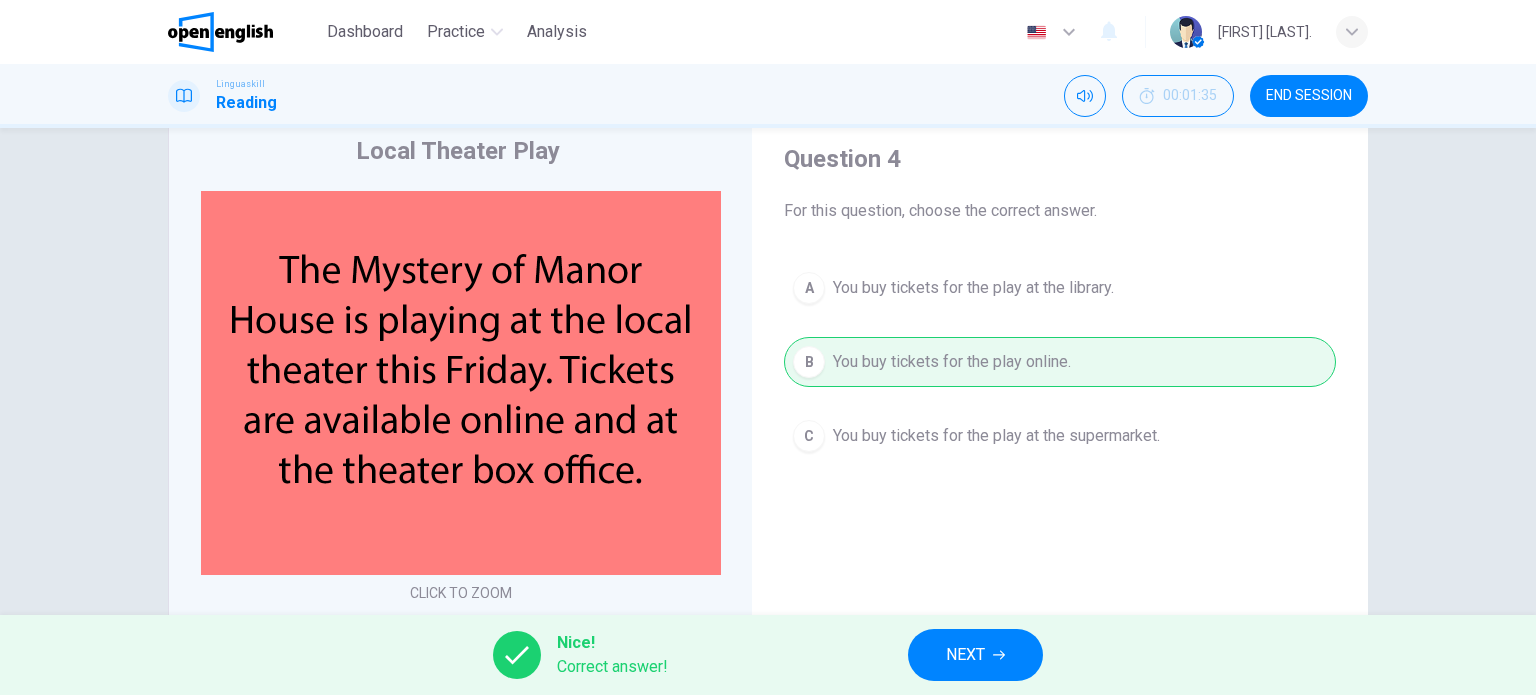 scroll, scrollTop: 100, scrollLeft: 0, axis: vertical 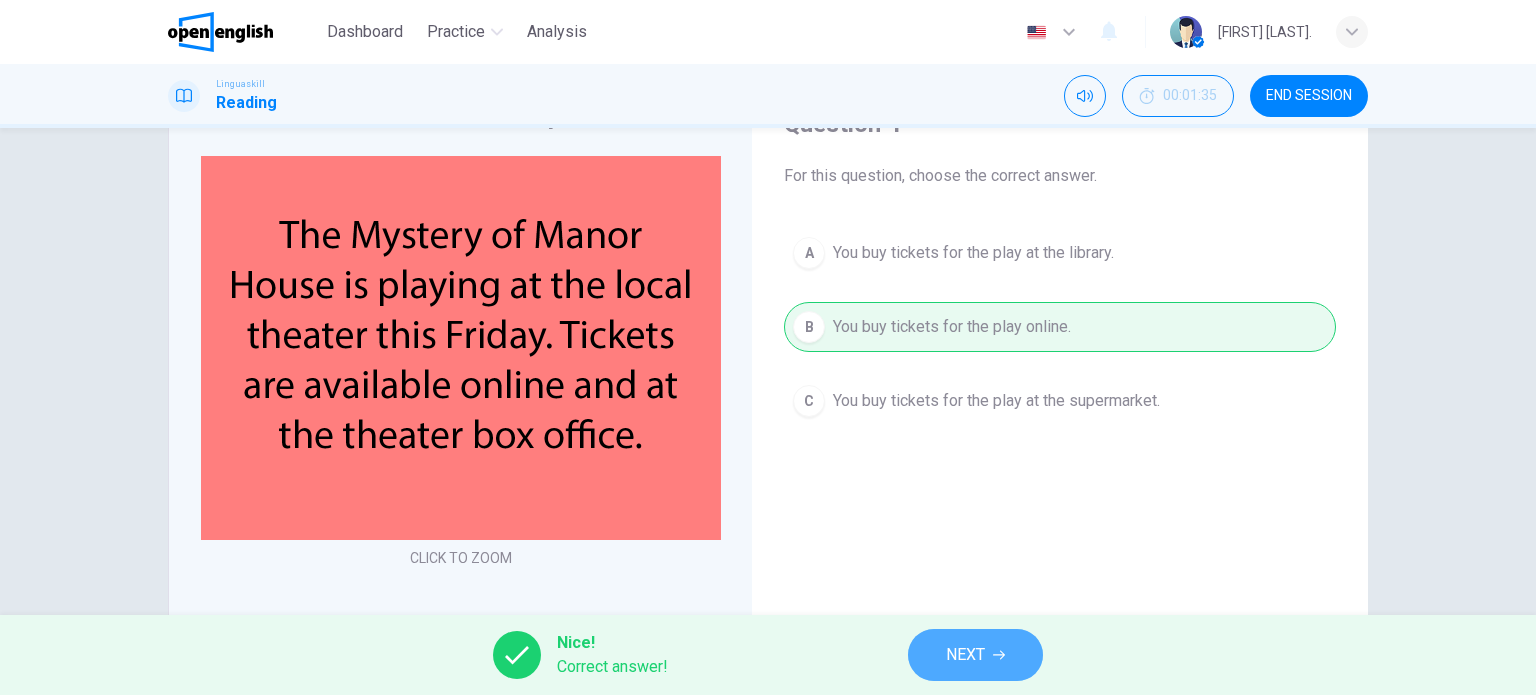 click on "NEXT" at bounding box center [965, 655] 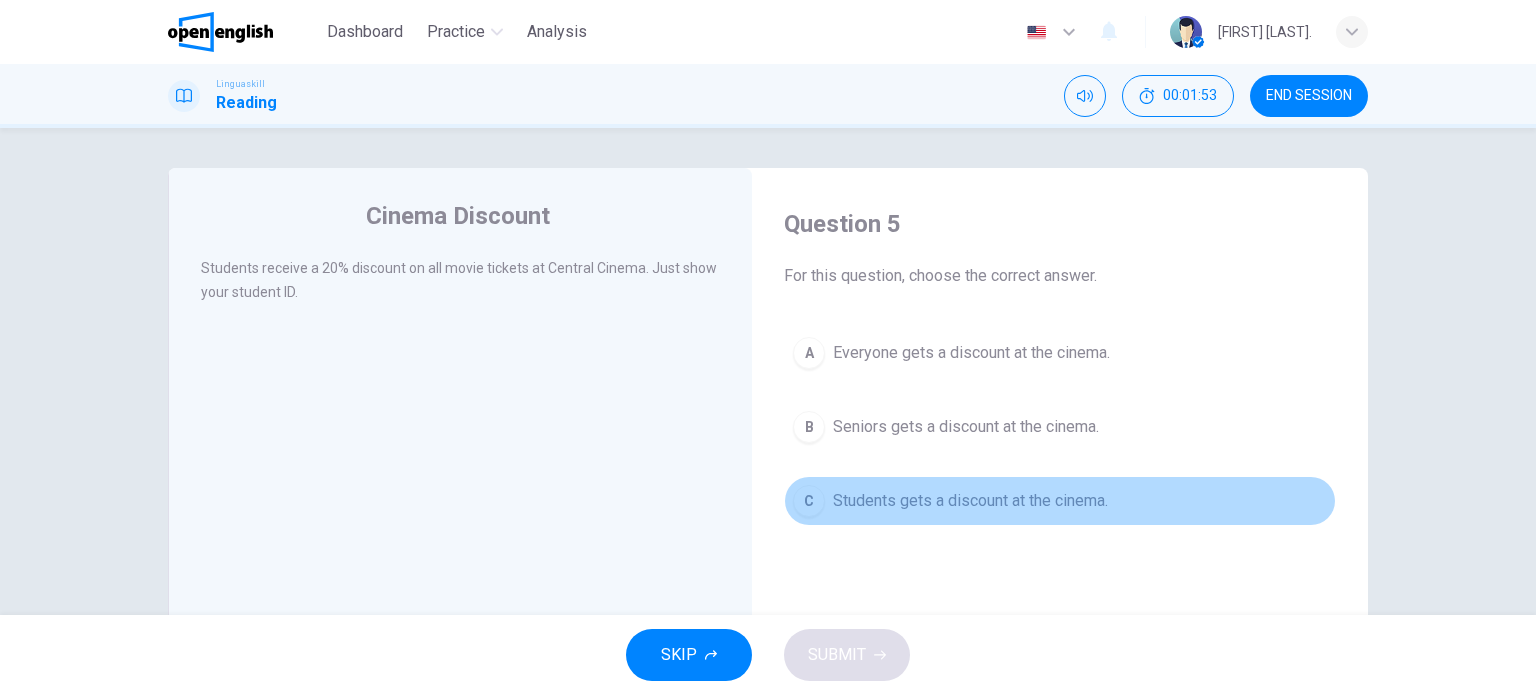 click on "Students gets a discount at the cinema." at bounding box center [970, 501] 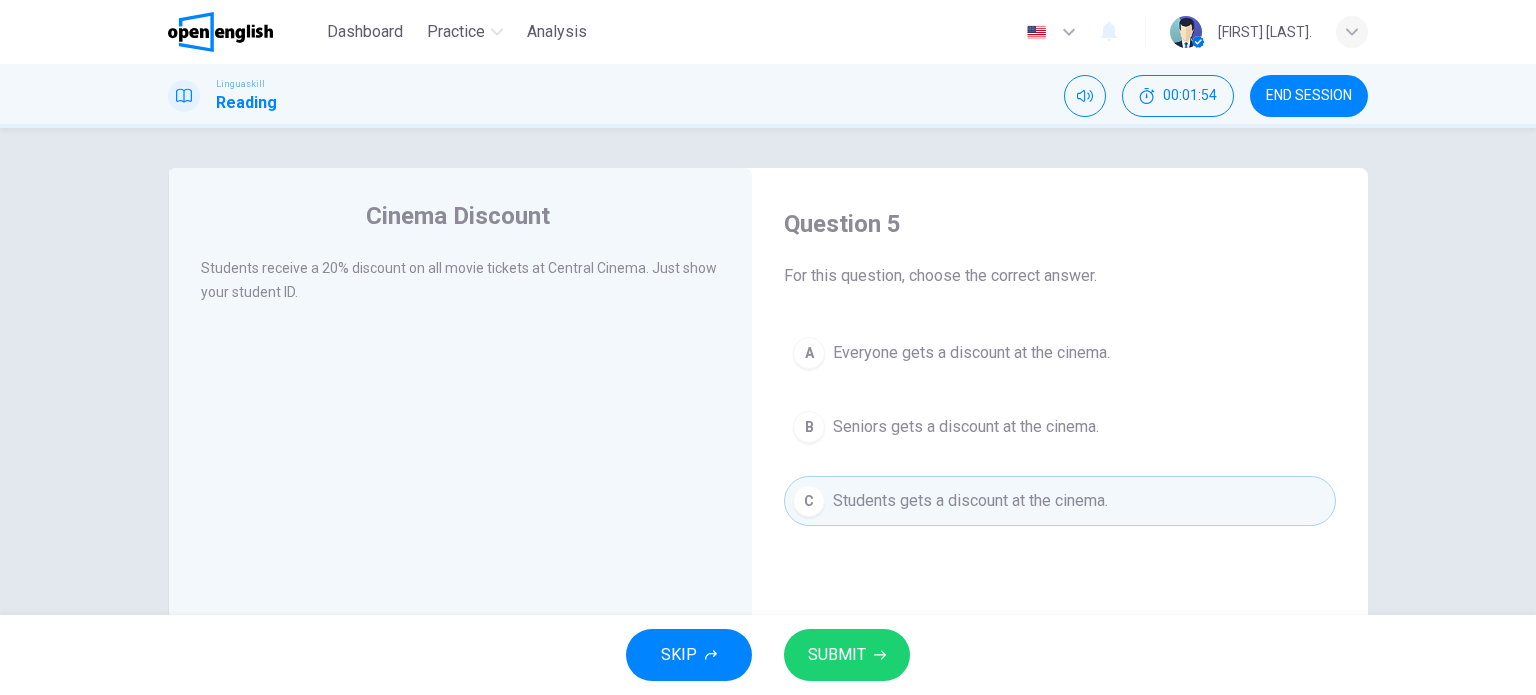 click on "SUBMIT" at bounding box center [837, 655] 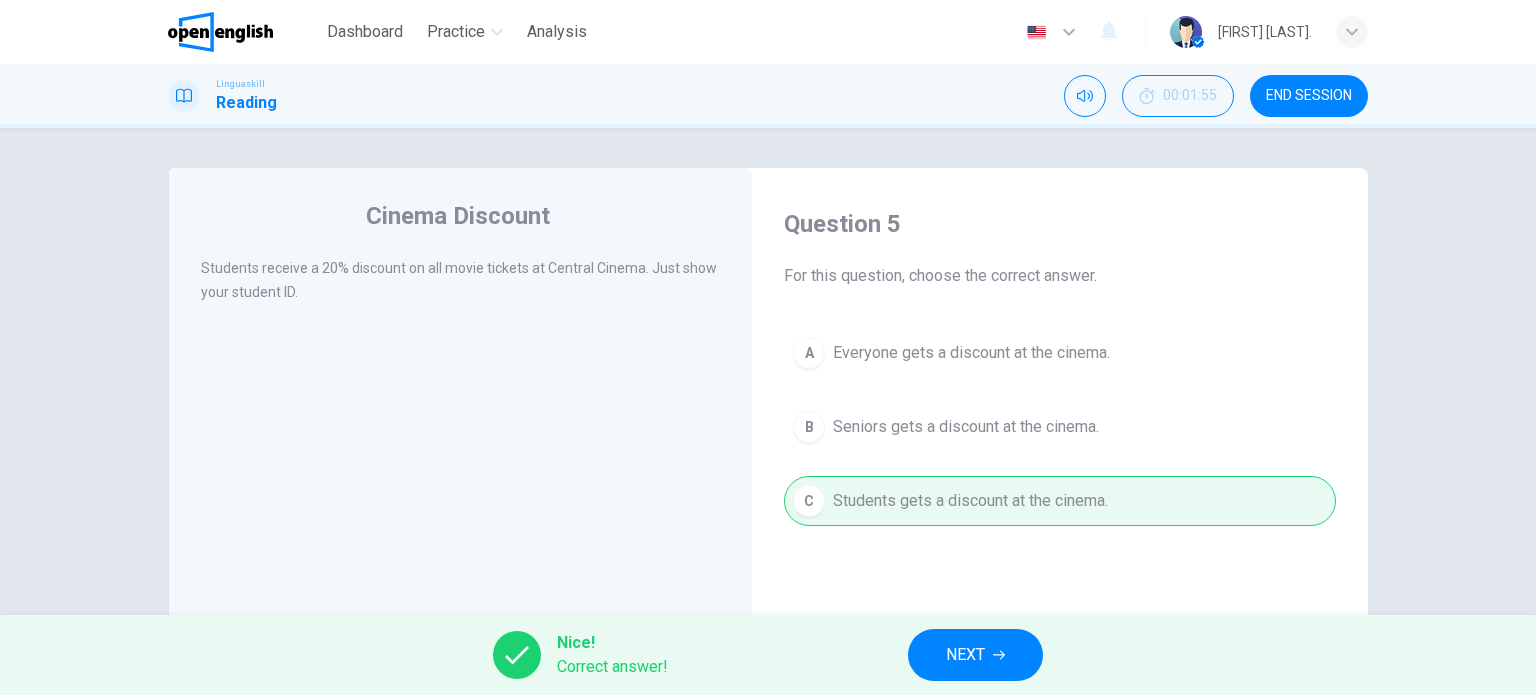 click on "NEXT" at bounding box center (965, 655) 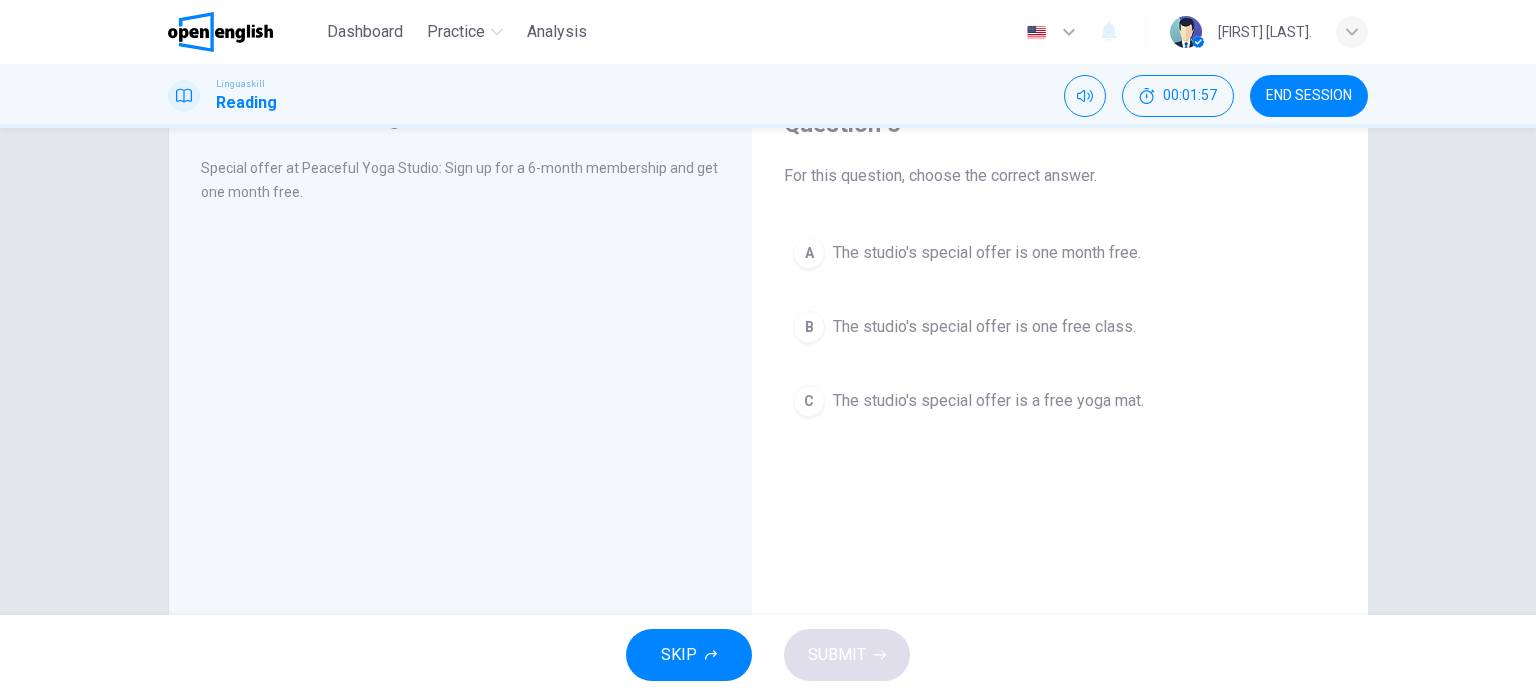scroll, scrollTop: 0, scrollLeft: 0, axis: both 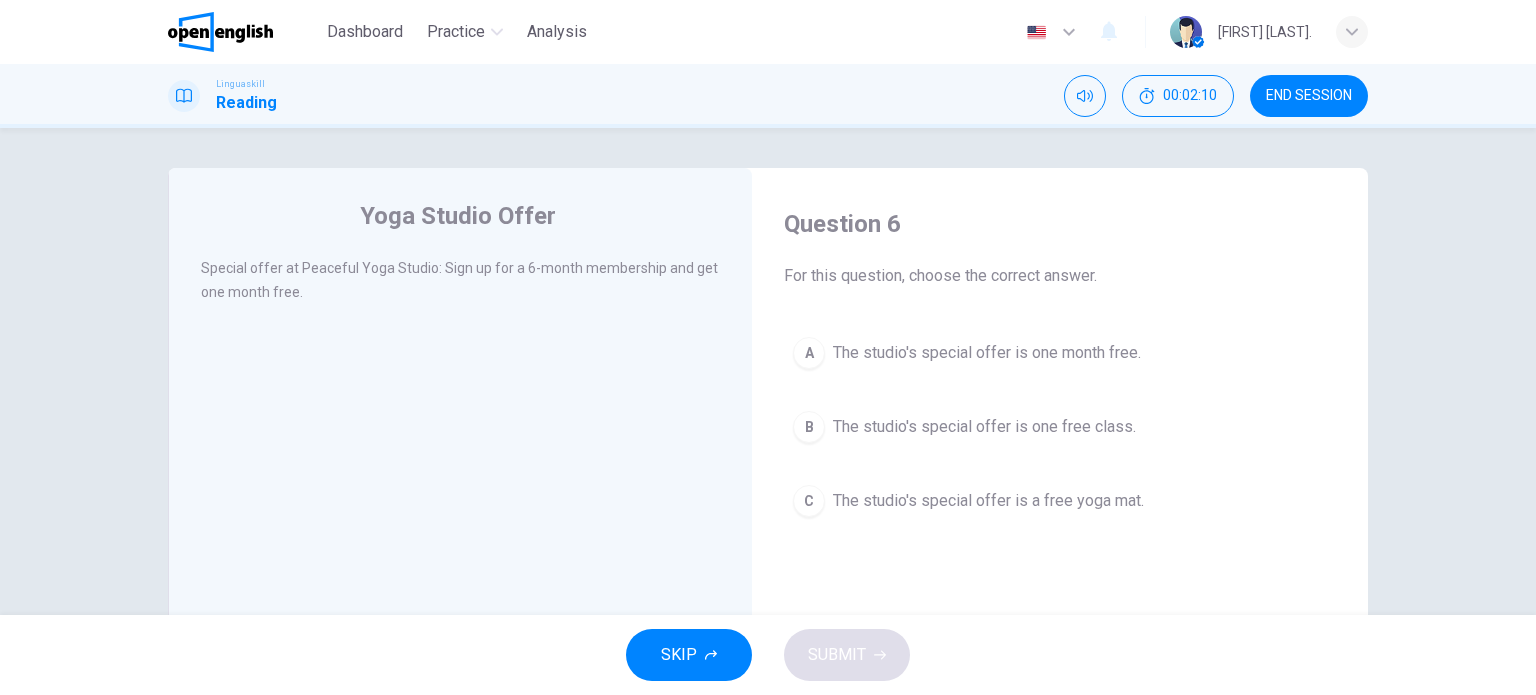 click on "The studio's special offer is one month free." at bounding box center [987, 353] 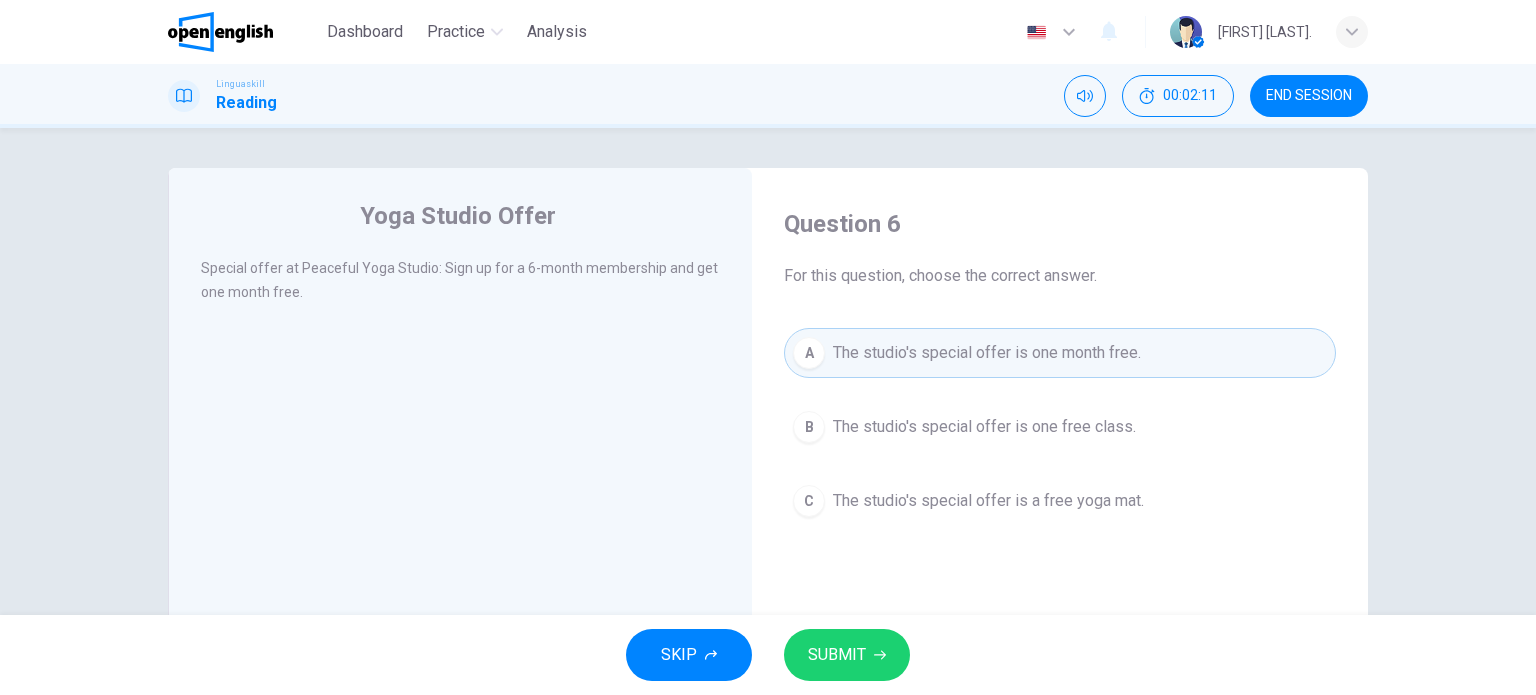 click on "SUBMIT" at bounding box center [847, 655] 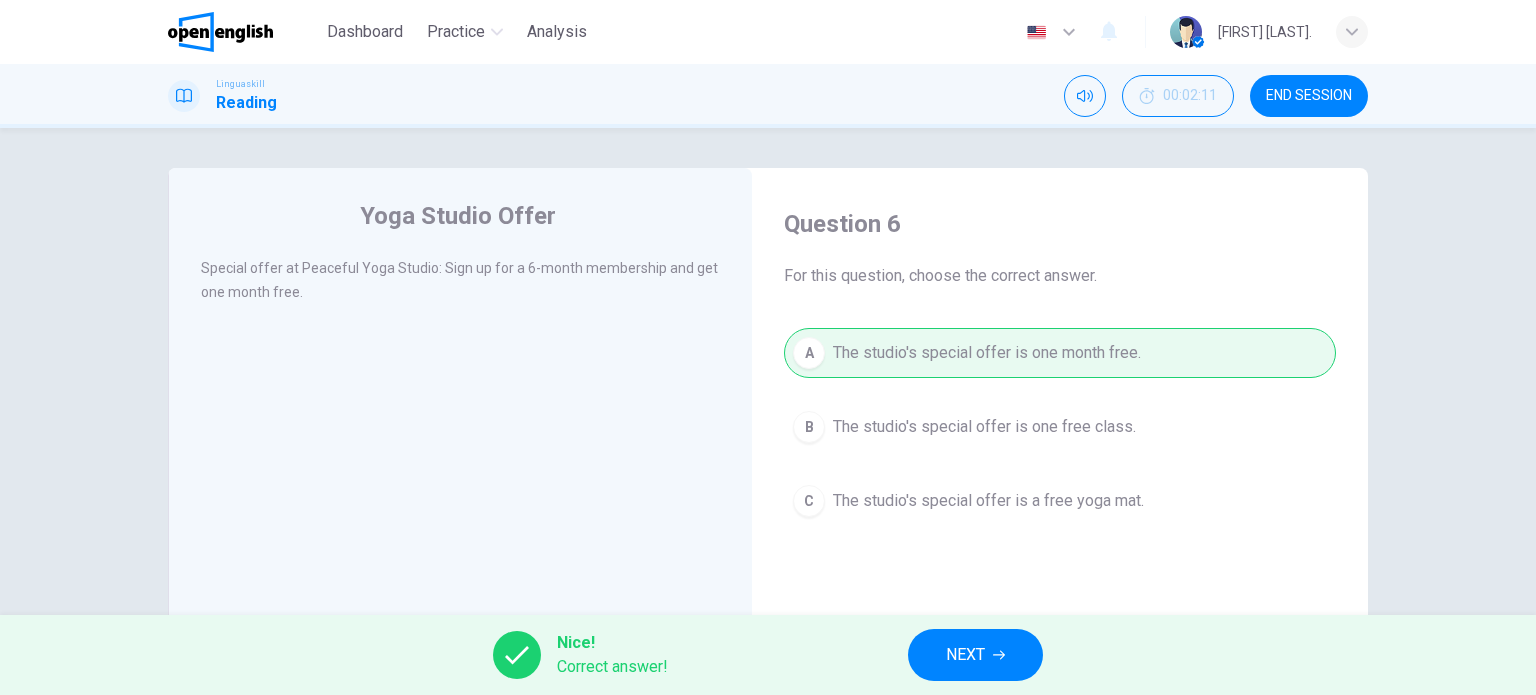 click on "NEXT" at bounding box center (965, 655) 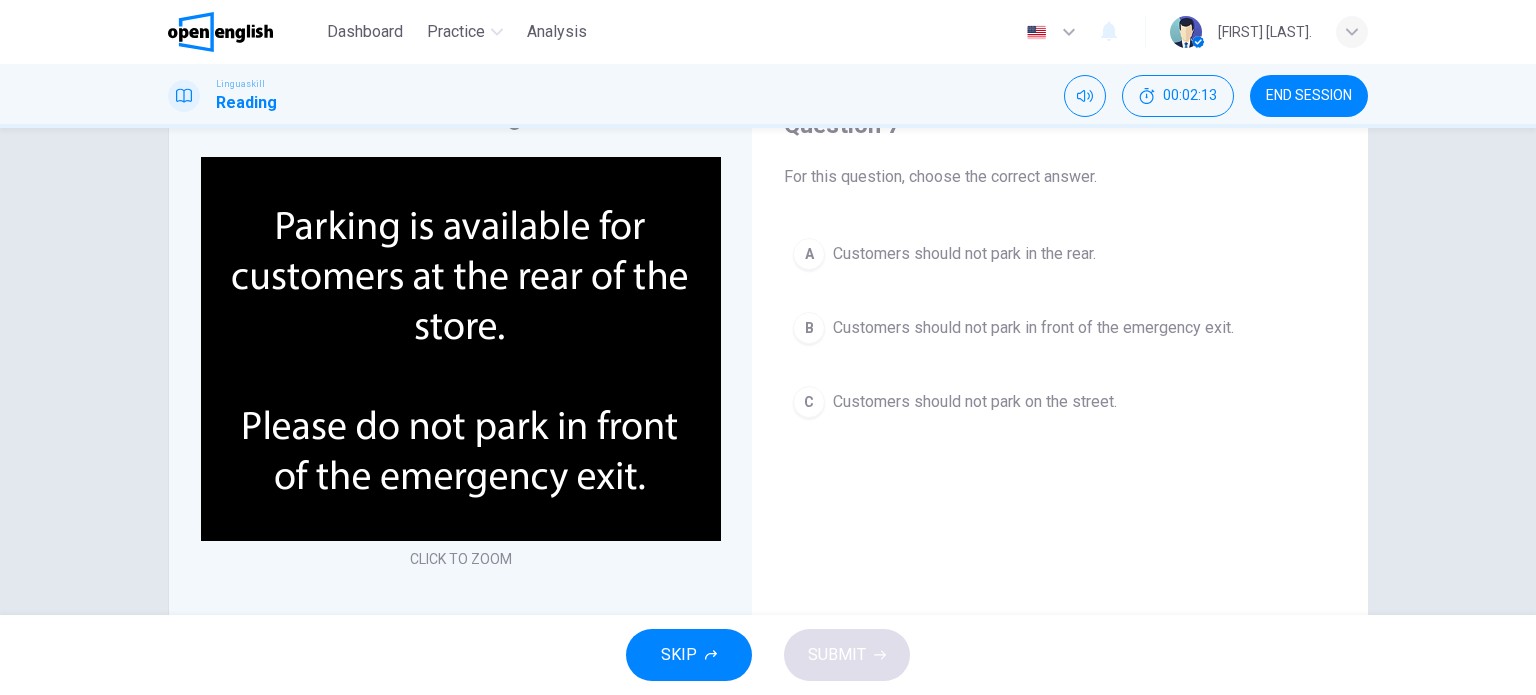 scroll, scrollTop: 100, scrollLeft: 0, axis: vertical 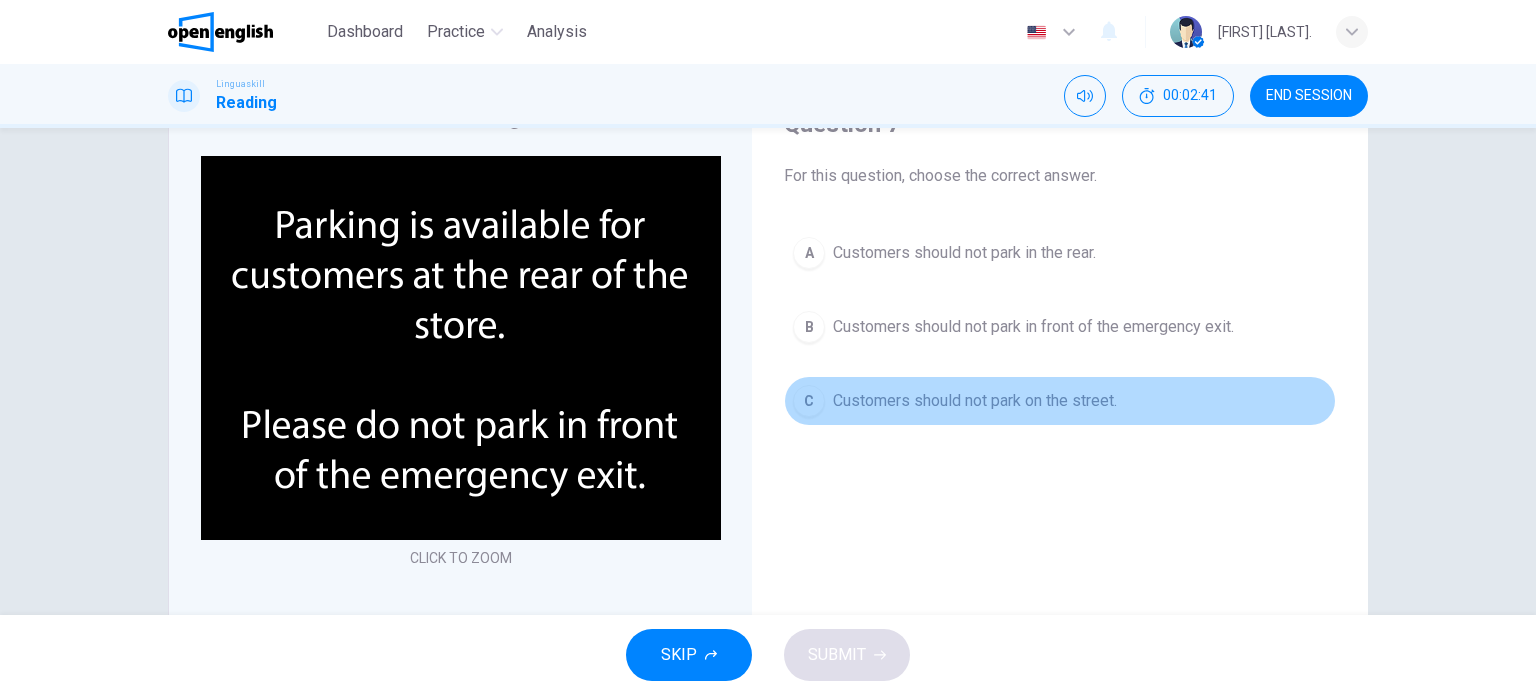 click on "Customers should not park on the street." at bounding box center [975, 401] 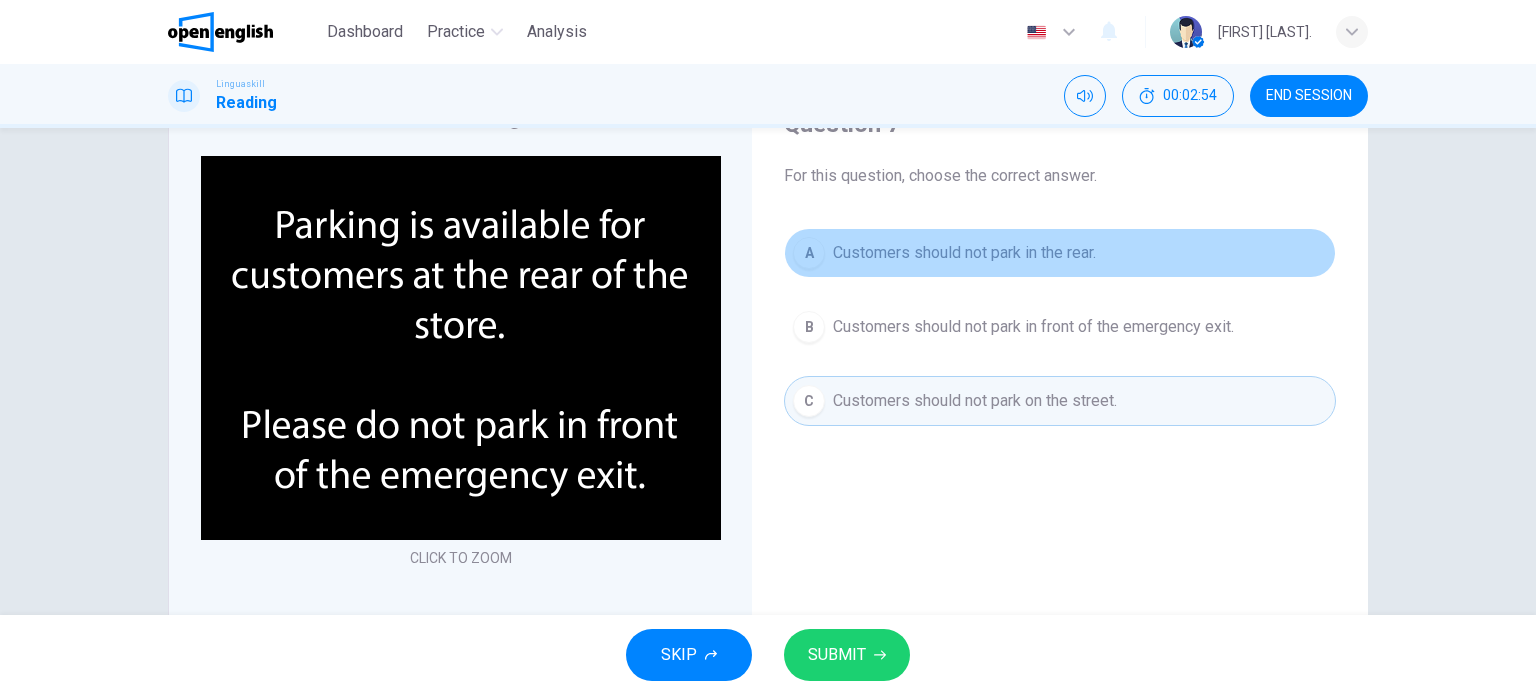 click on "Customers should not park in the rear." at bounding box center [964, 253] 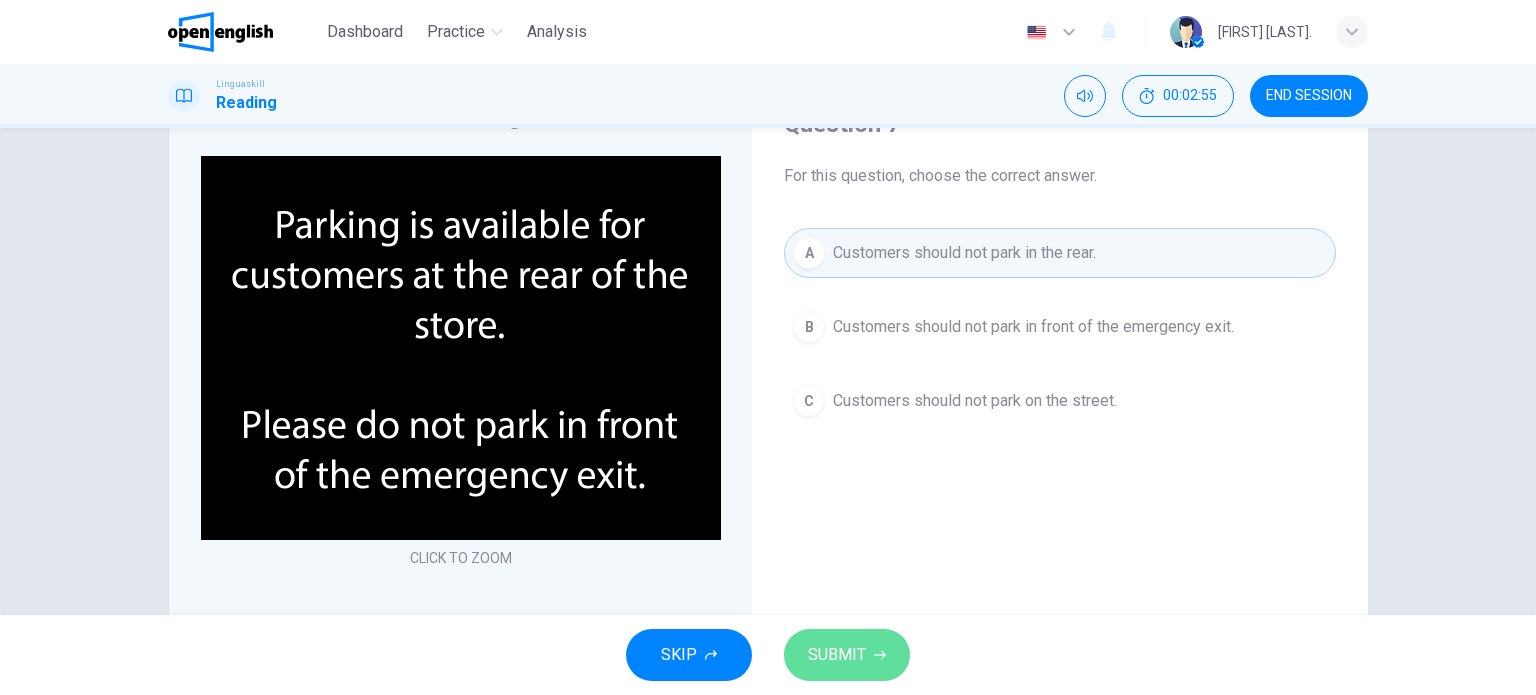 click on "SUBMIT" at bounding box center (847, 655) 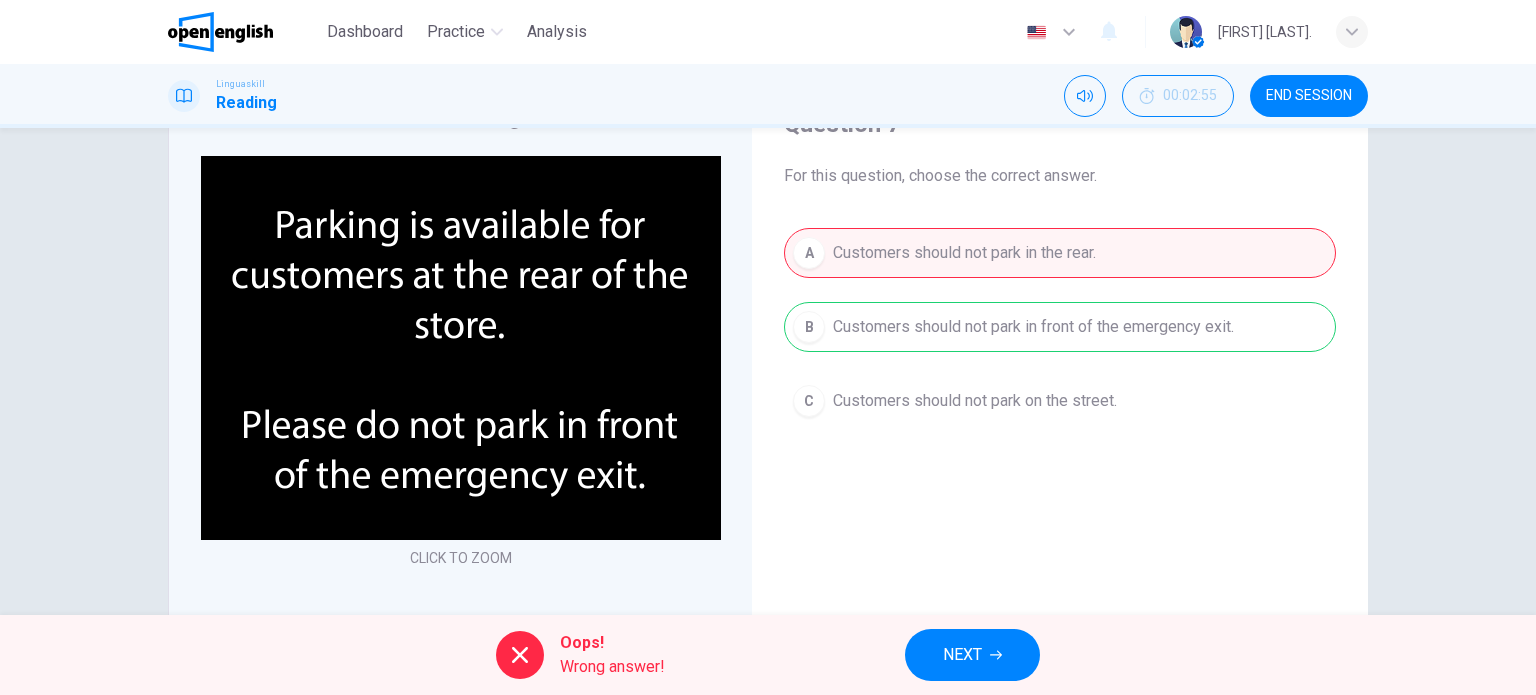 click on "A Customers should not park in the rear.  B Customers should not park in front of the emergency exit. C Customers should not park on the street." at bounding box center (1060, 327) 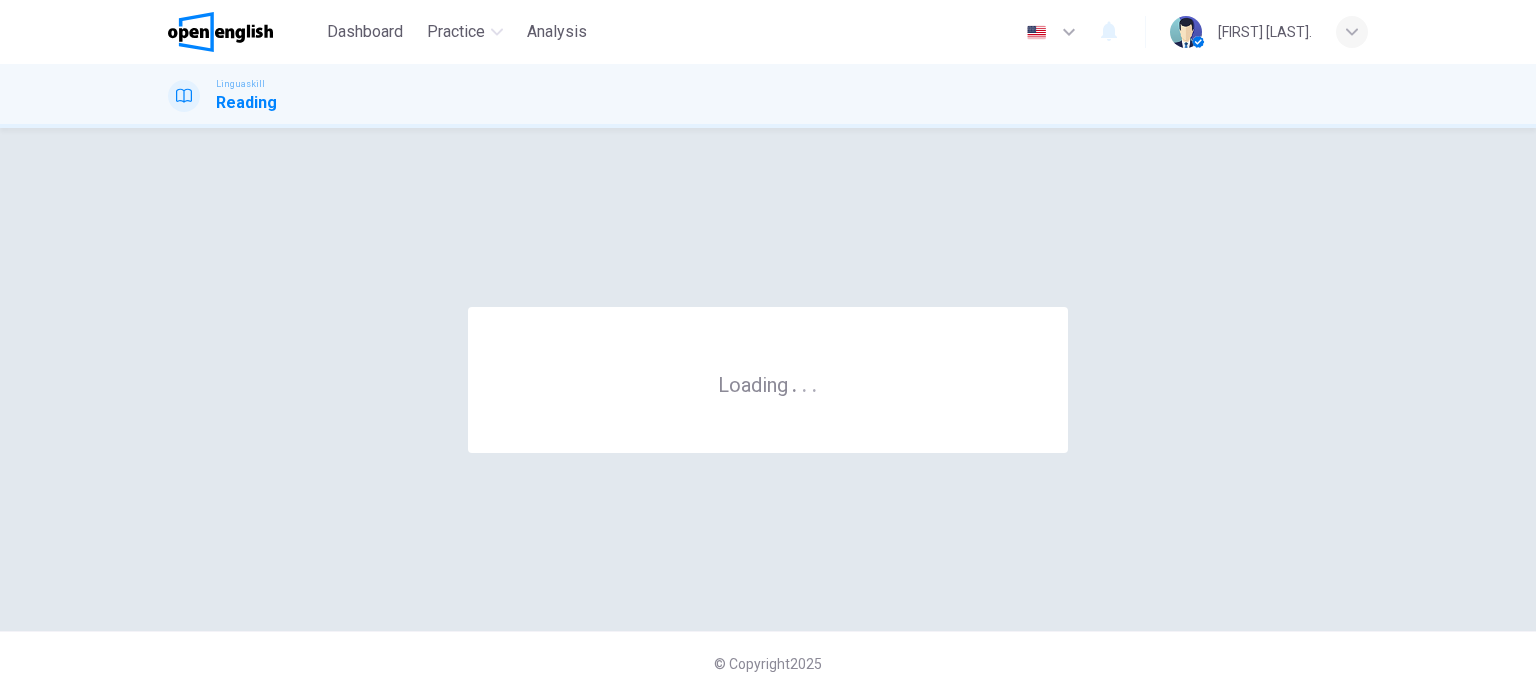 scroll, scrollTop: 0, scrollLeft: 0, axis: both 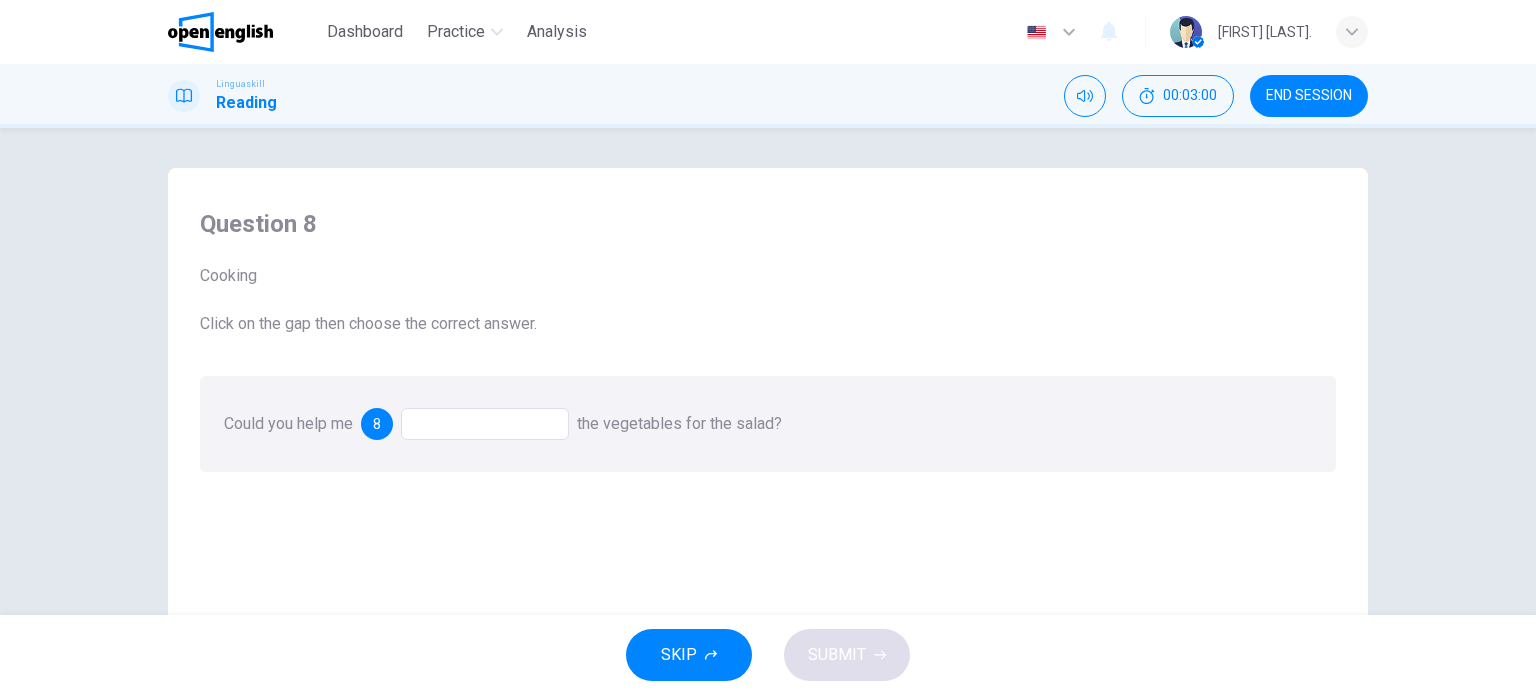 click at bounding box center (485, 424) 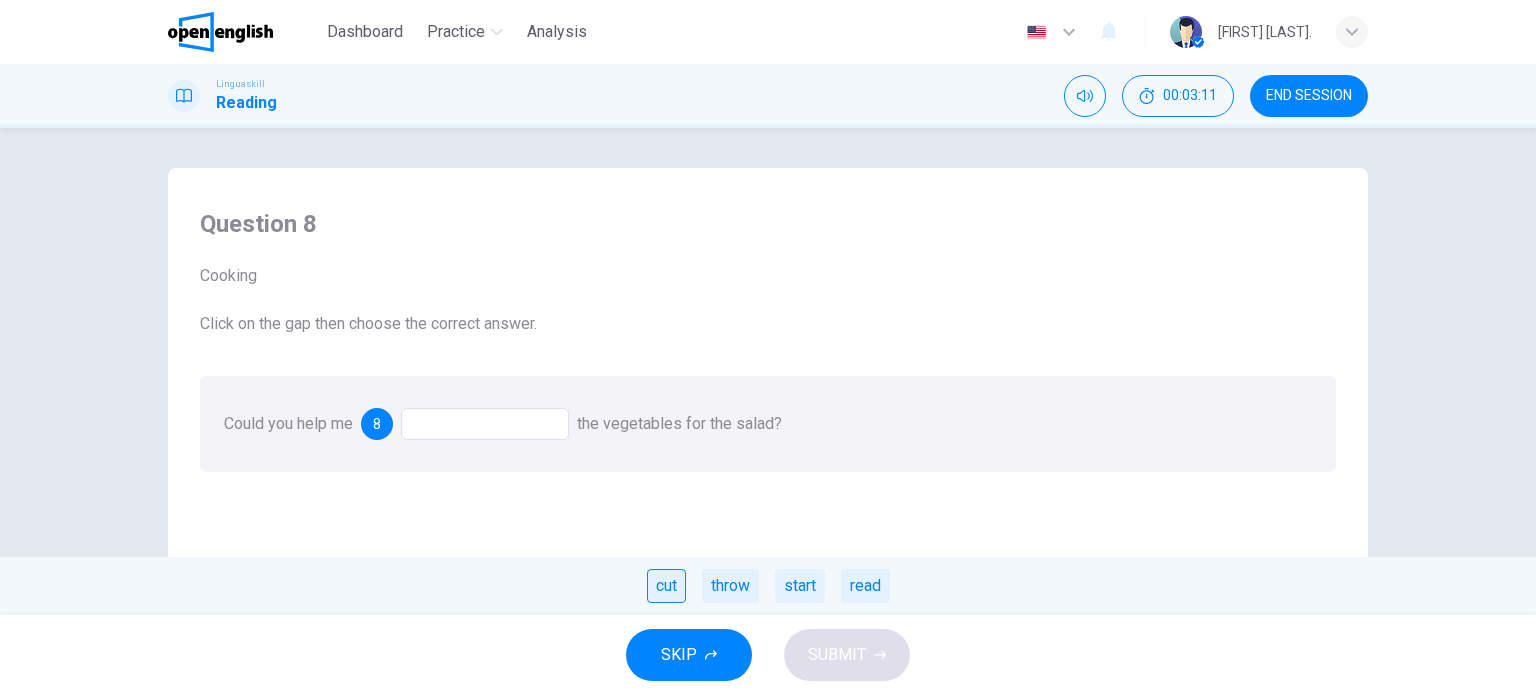 click on "cut" at bounding box center (666, 586) 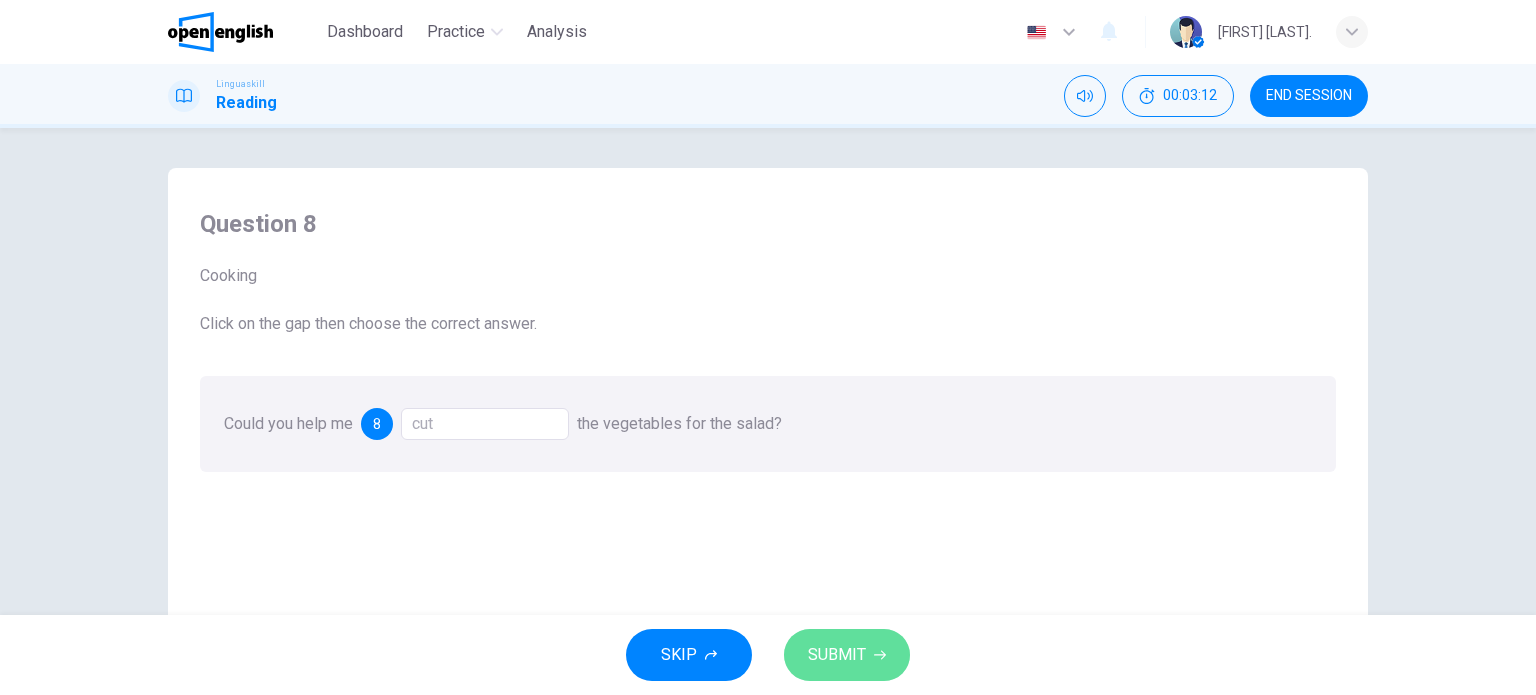 click on "SUBMIT" at bounding box center (837, 655) 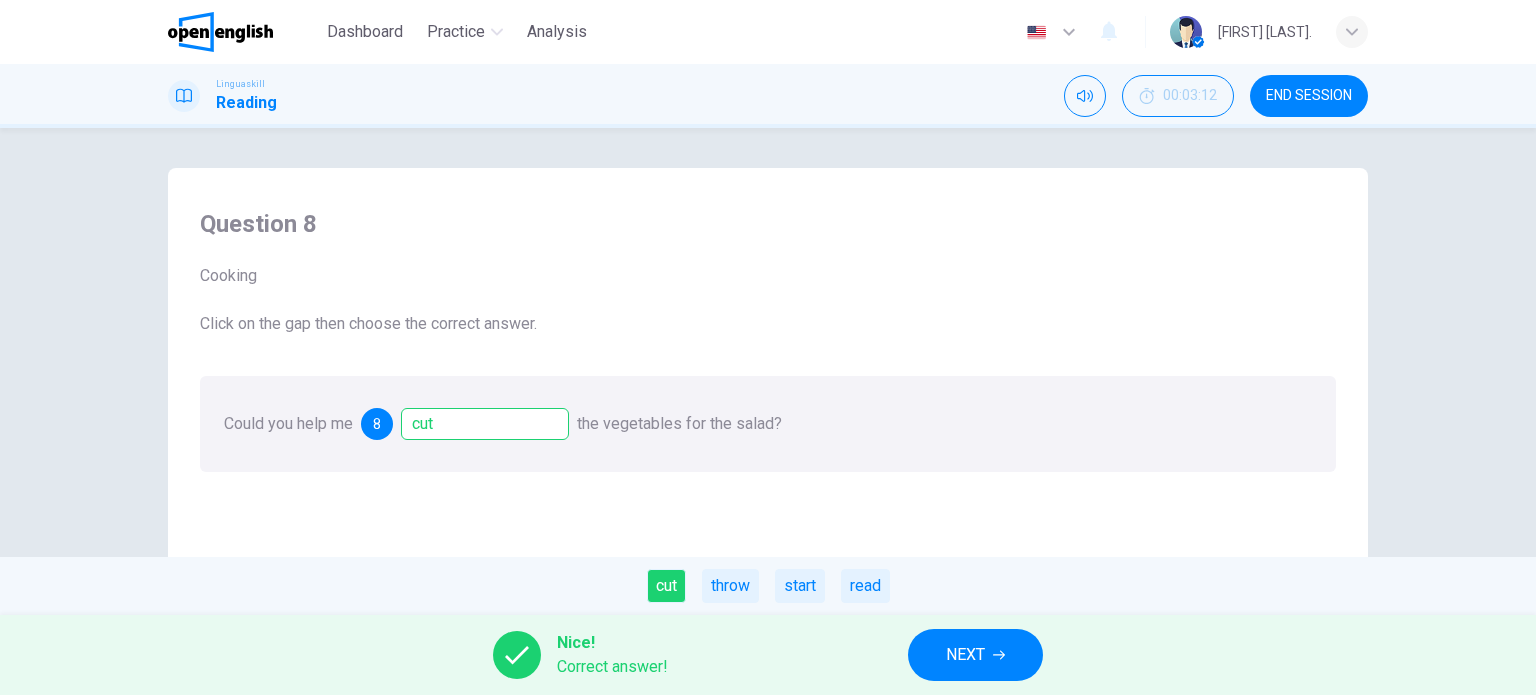 click on "NEXT" at bounding box center [965, 655] 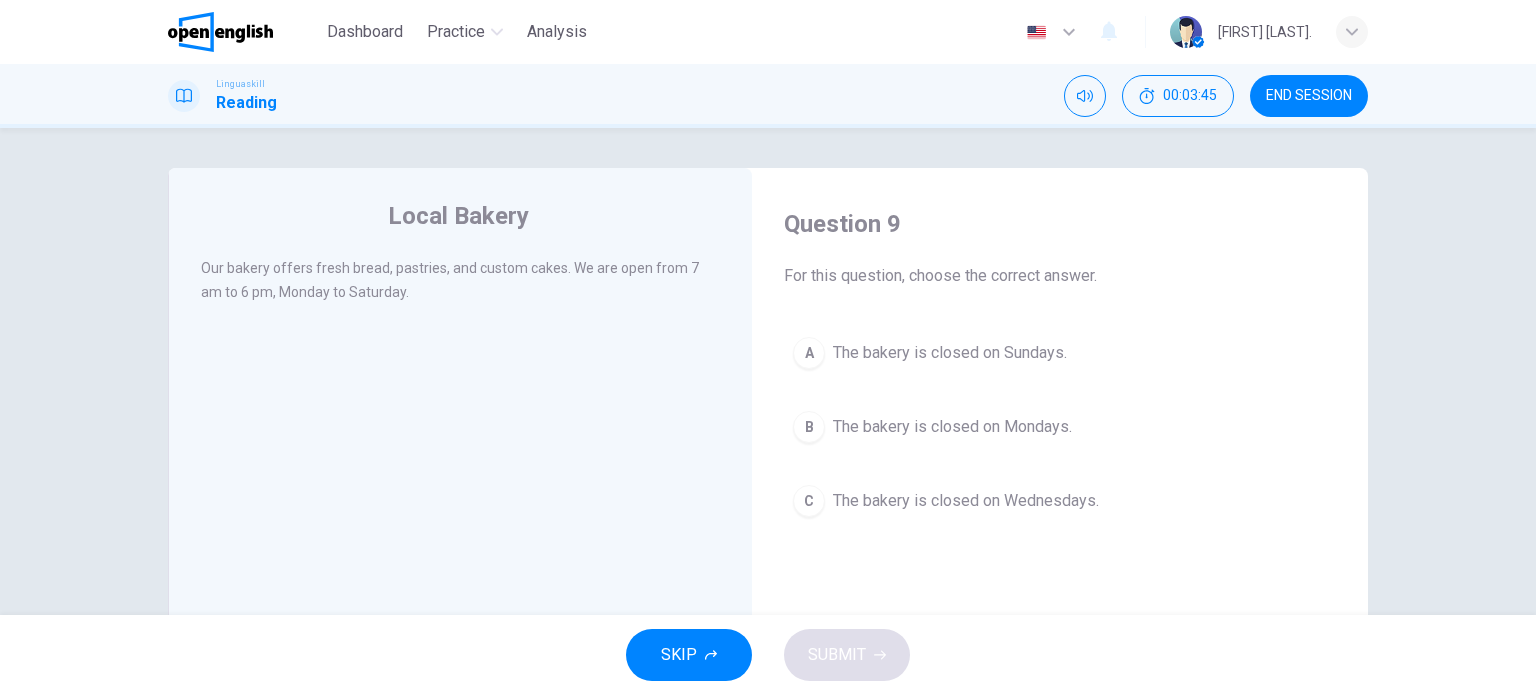 click on "The bakery is closed on Sundays." at bounding box center [950, 353] 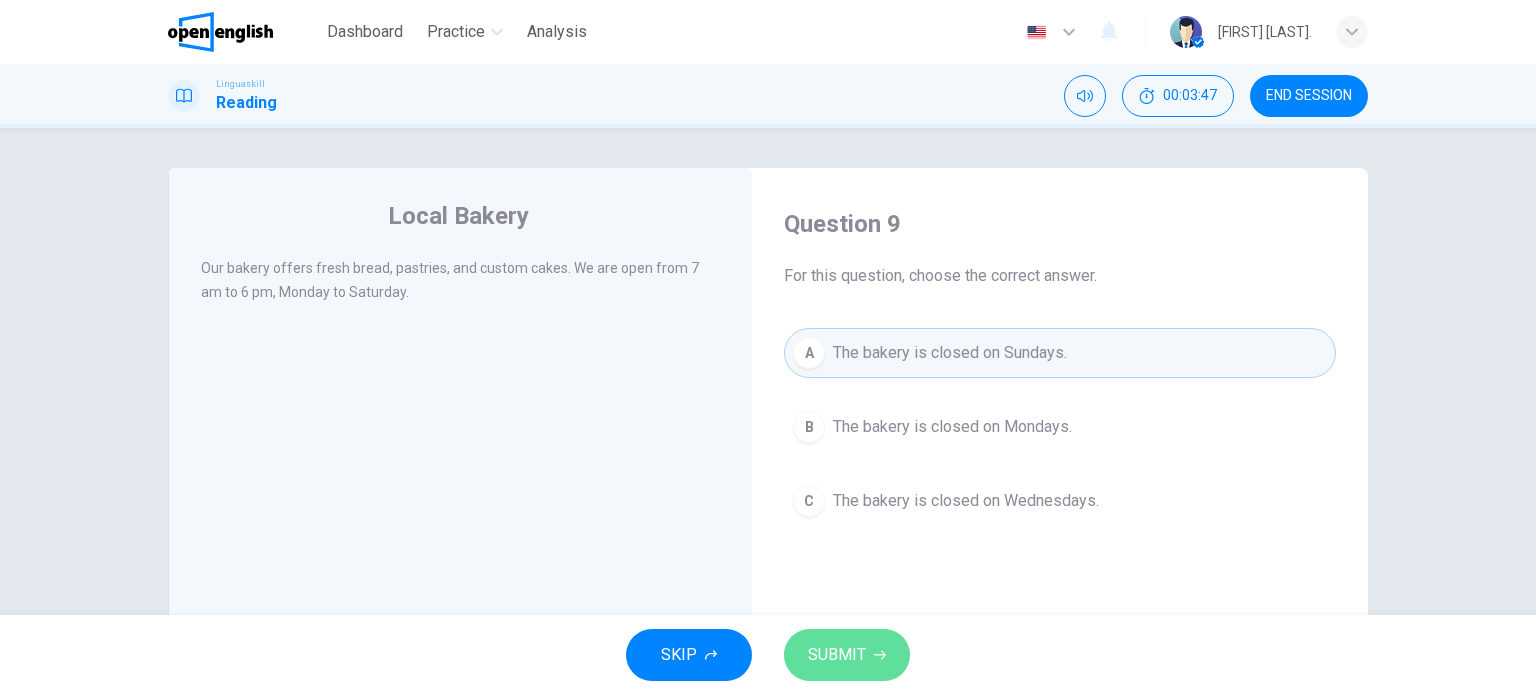 click on "SUBMIT" at bounding box center [837, 655] 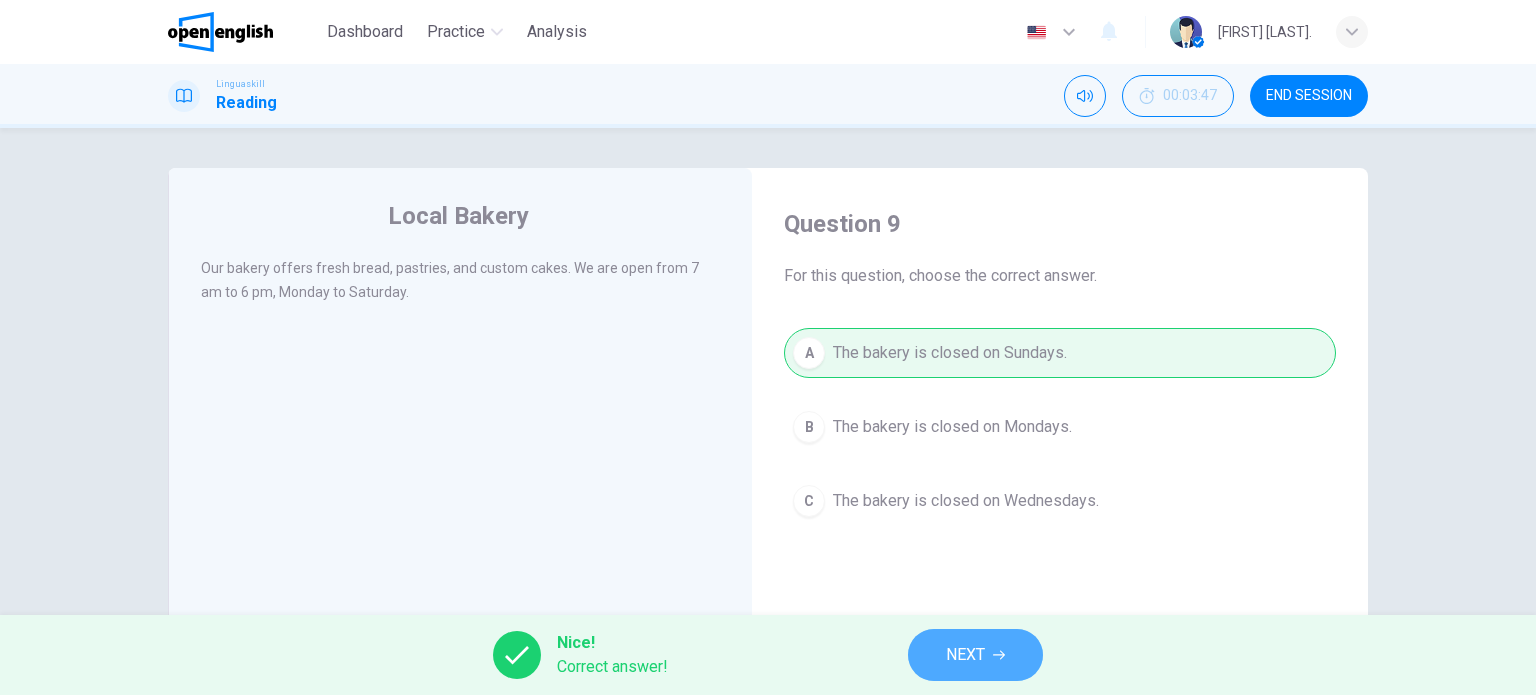 click on "NEXT" at bounding box center (965, 655) 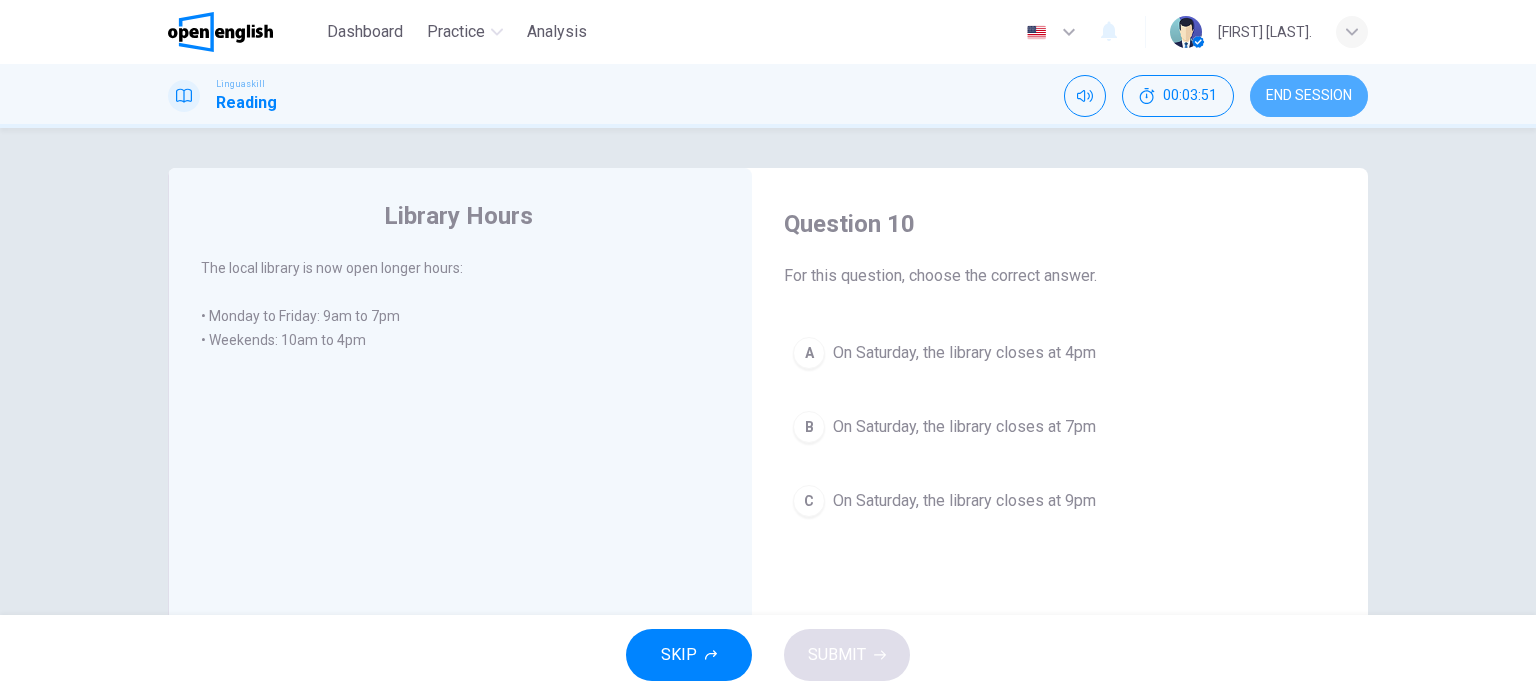 click on "END SESSION" at bounding box center (1309, 96) 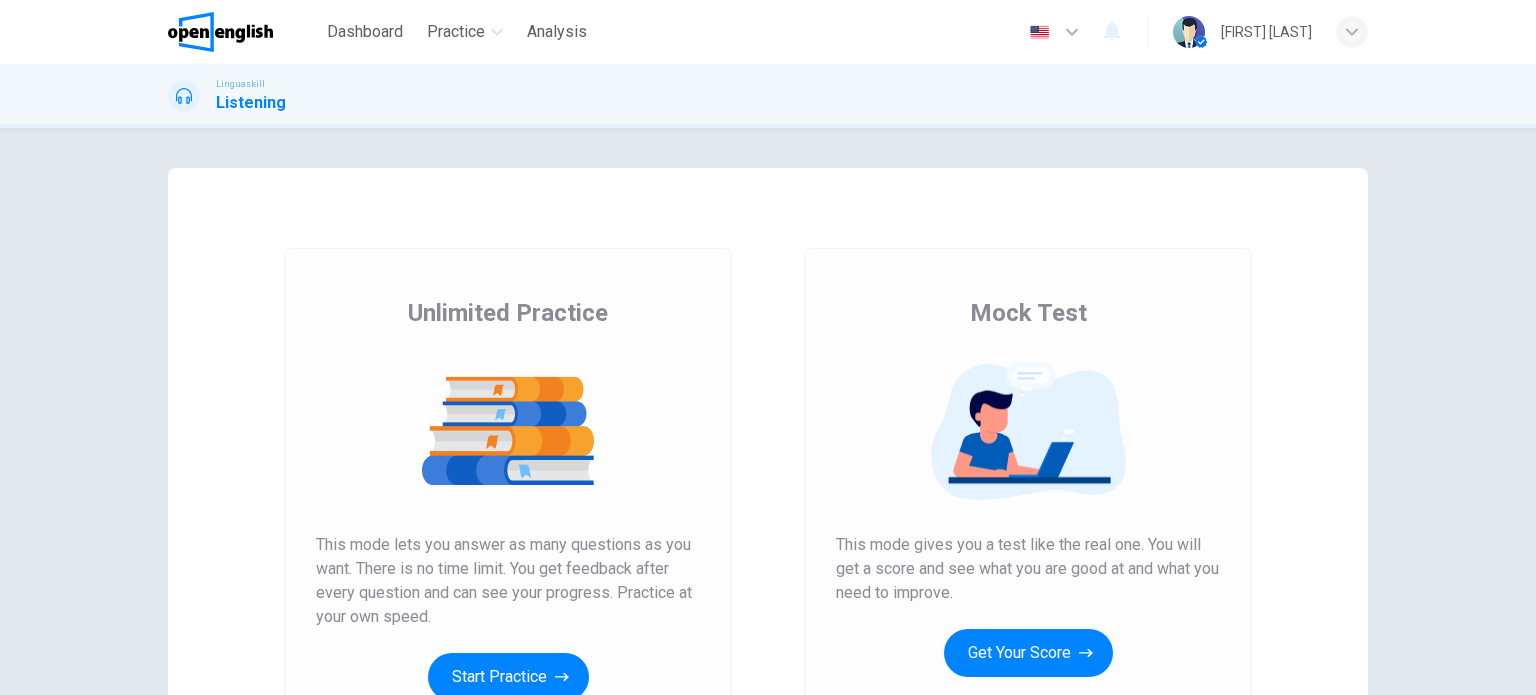 scroll, scrollTop: 0, scrollLeft: 0, axis: both 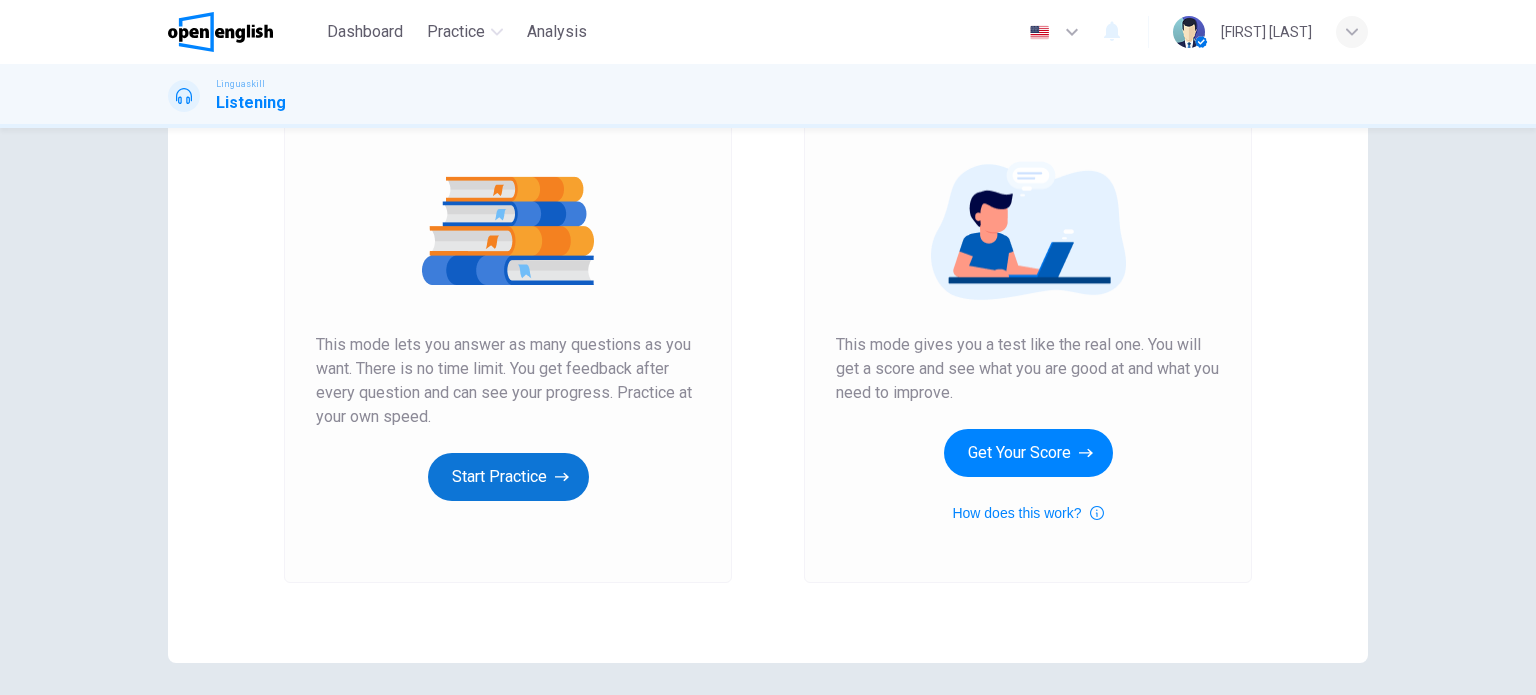click on "Start Practice" at bounding box center (508, 477) 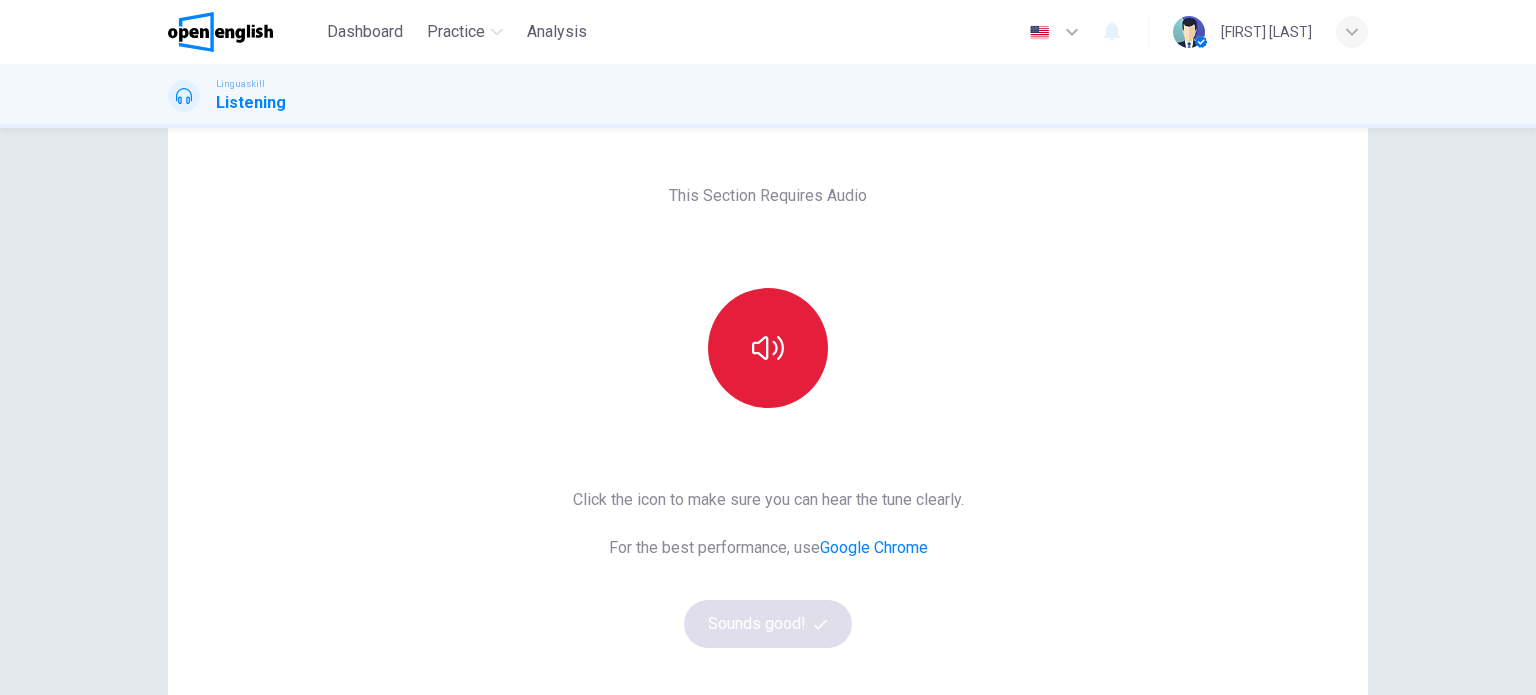 scroll, scrollTop: 100, scrollLeft: 0, axis: vertical 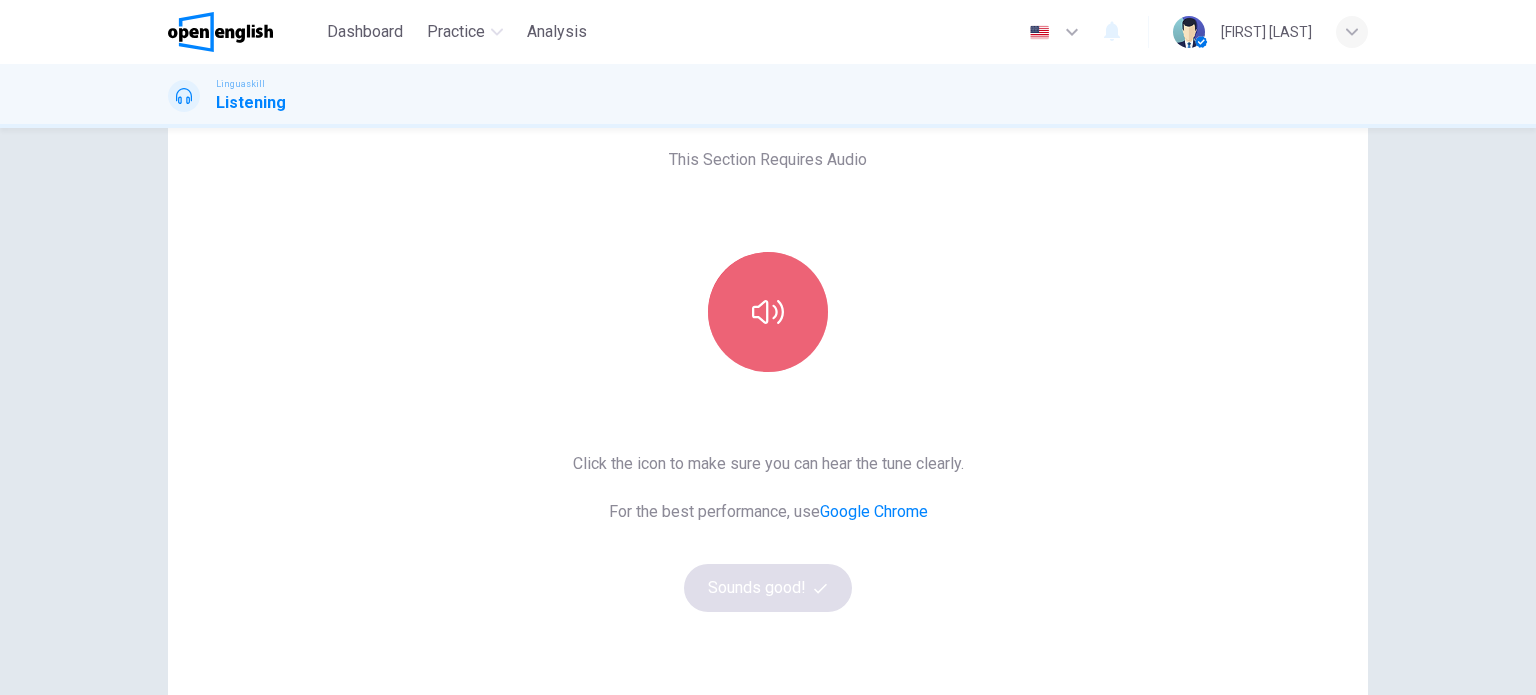 click at bounding box center [768, 312] 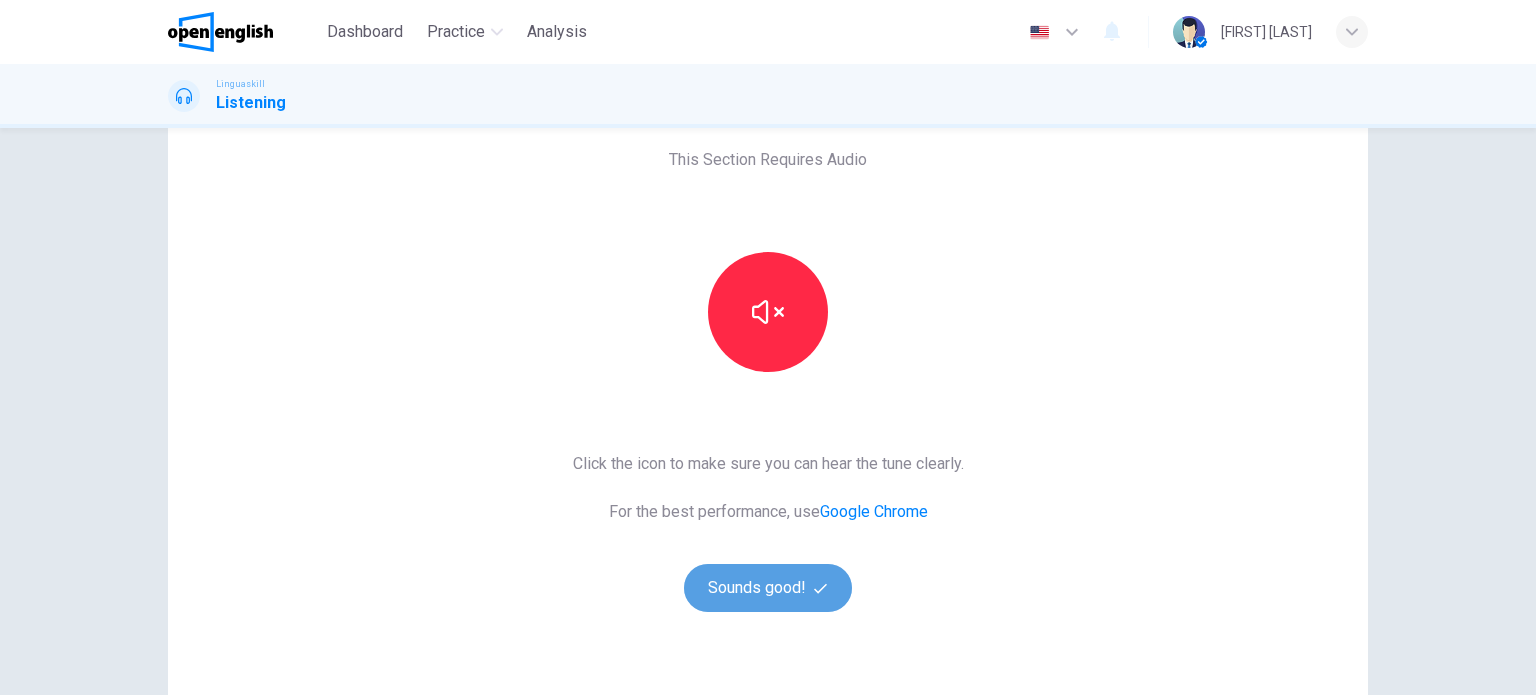 click on "Sounds good!" at bounding box center [768, 588] 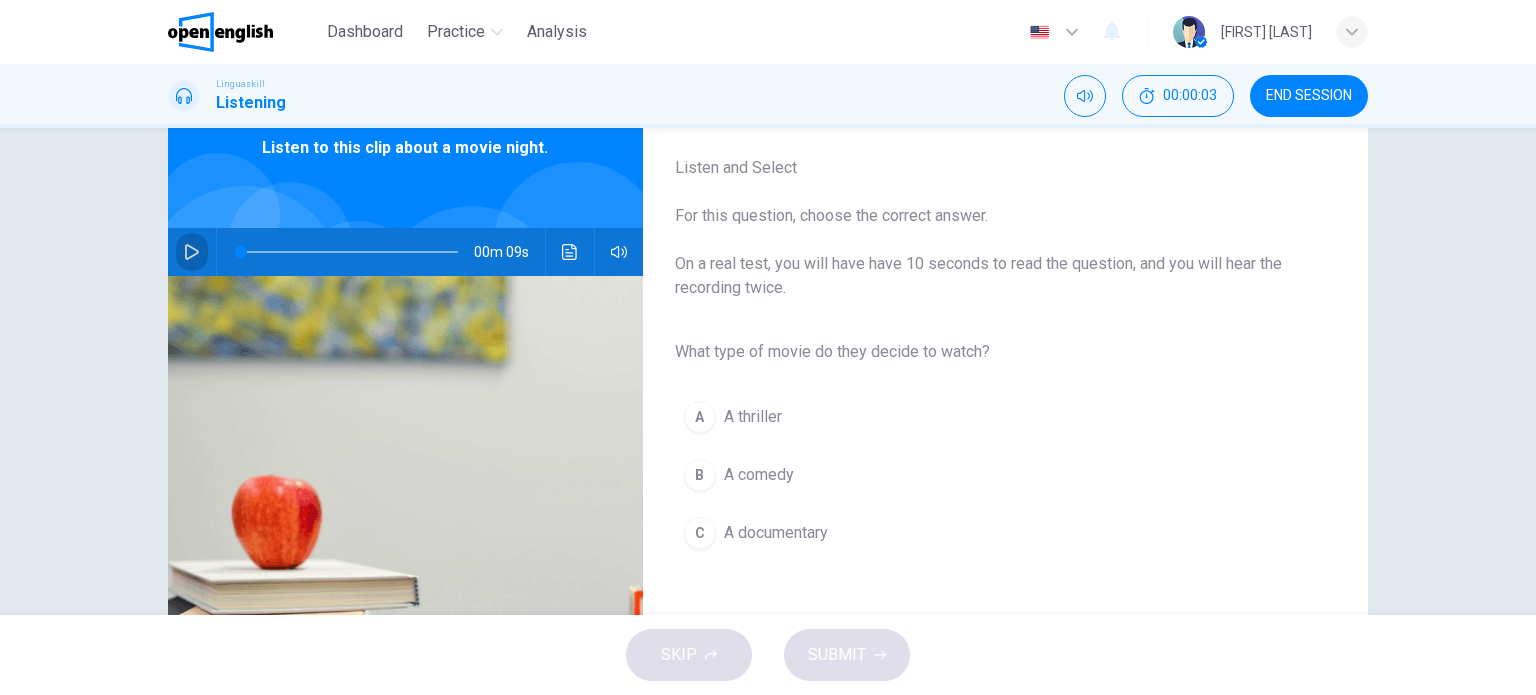 click 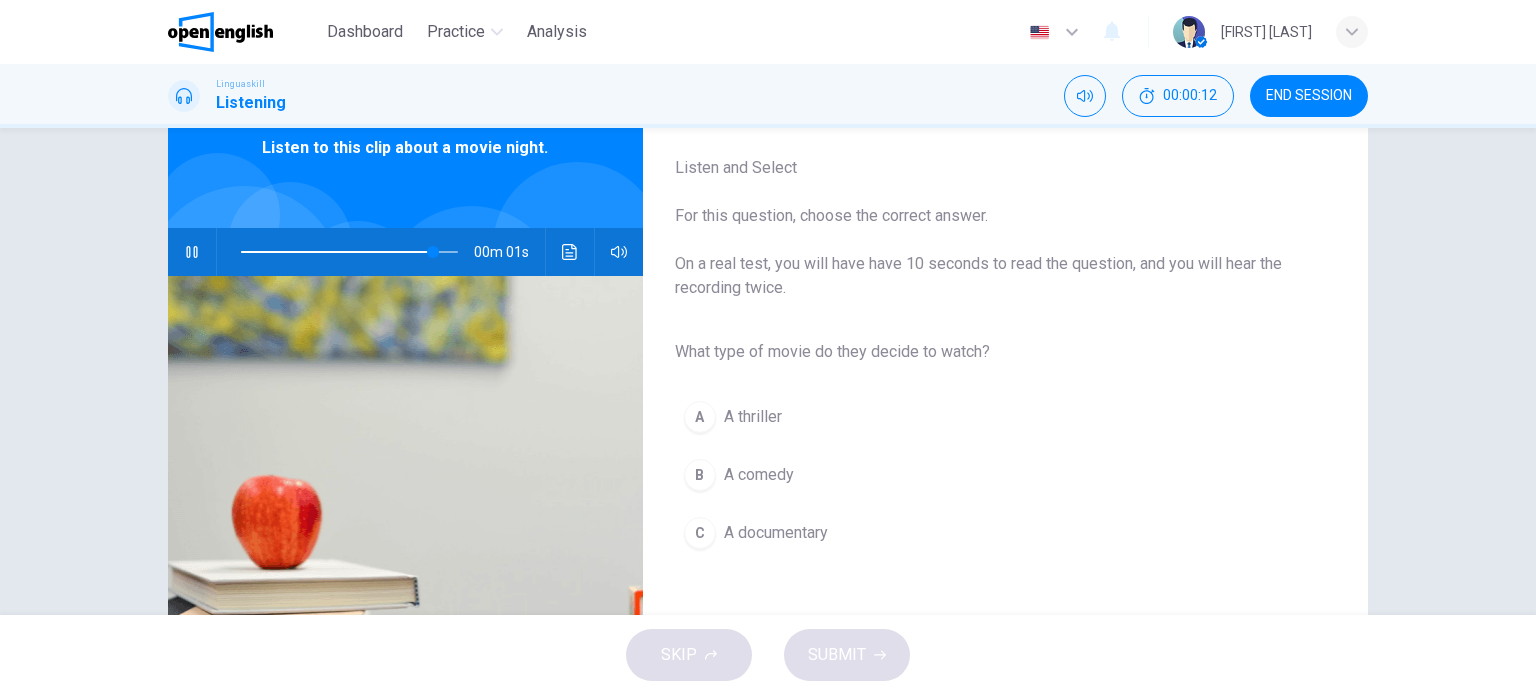 type on "*" 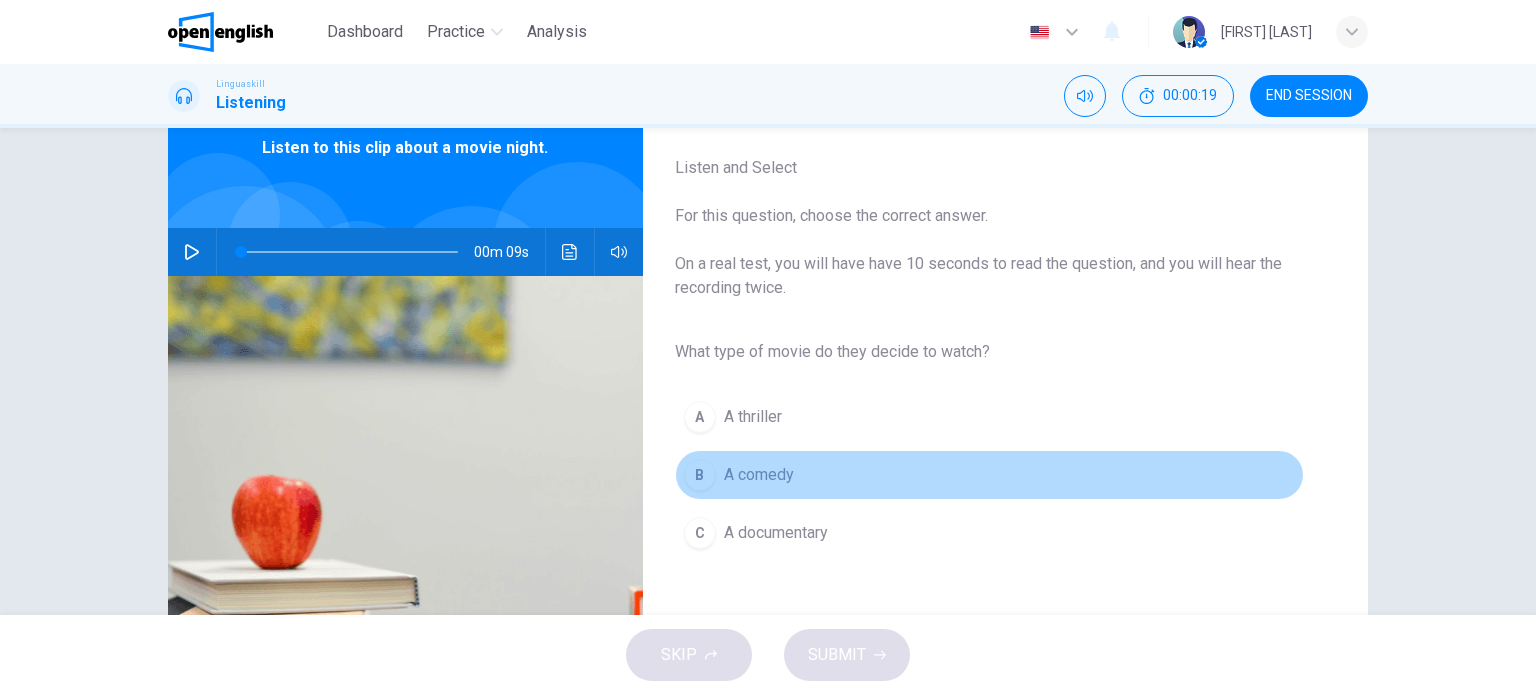 click on "B A comedy" at bounding box center (989, 475) 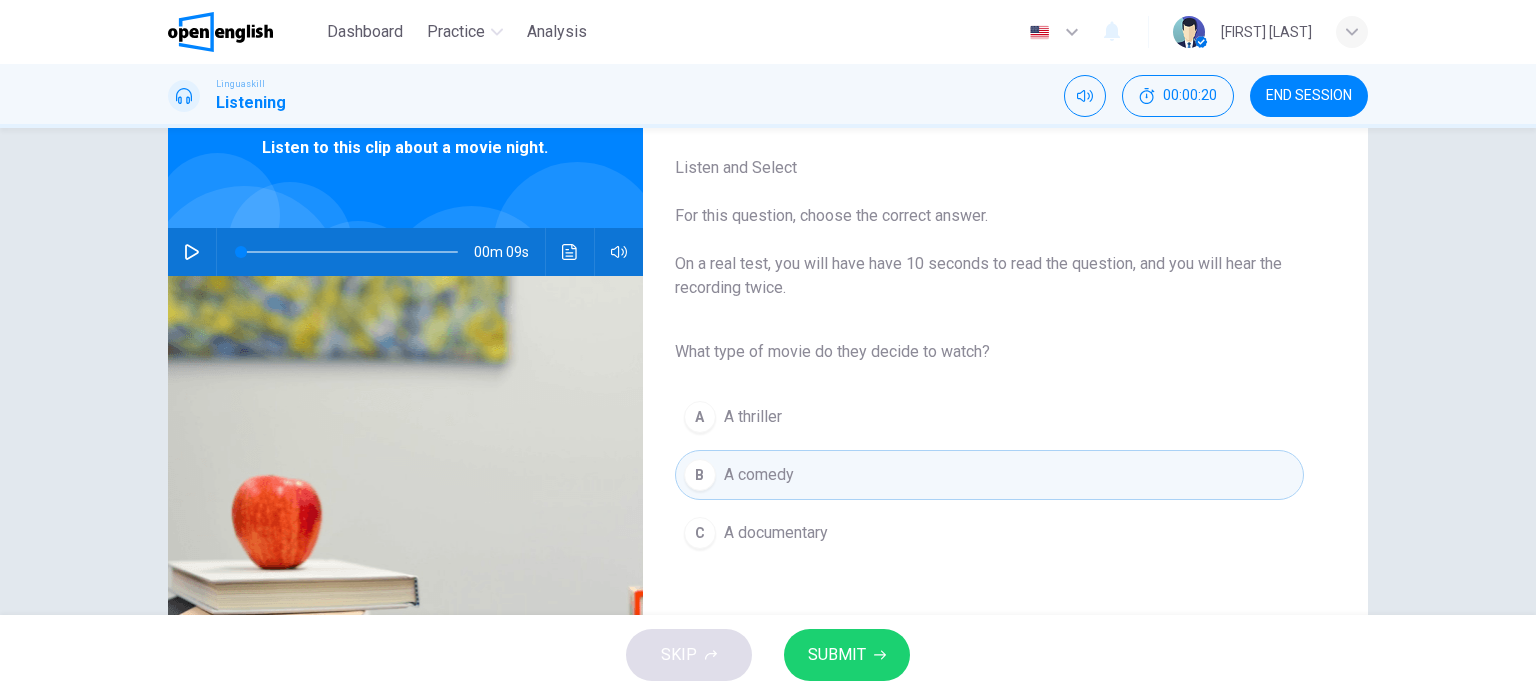 click on "SUBMIT" at bounding box center (837, 655) 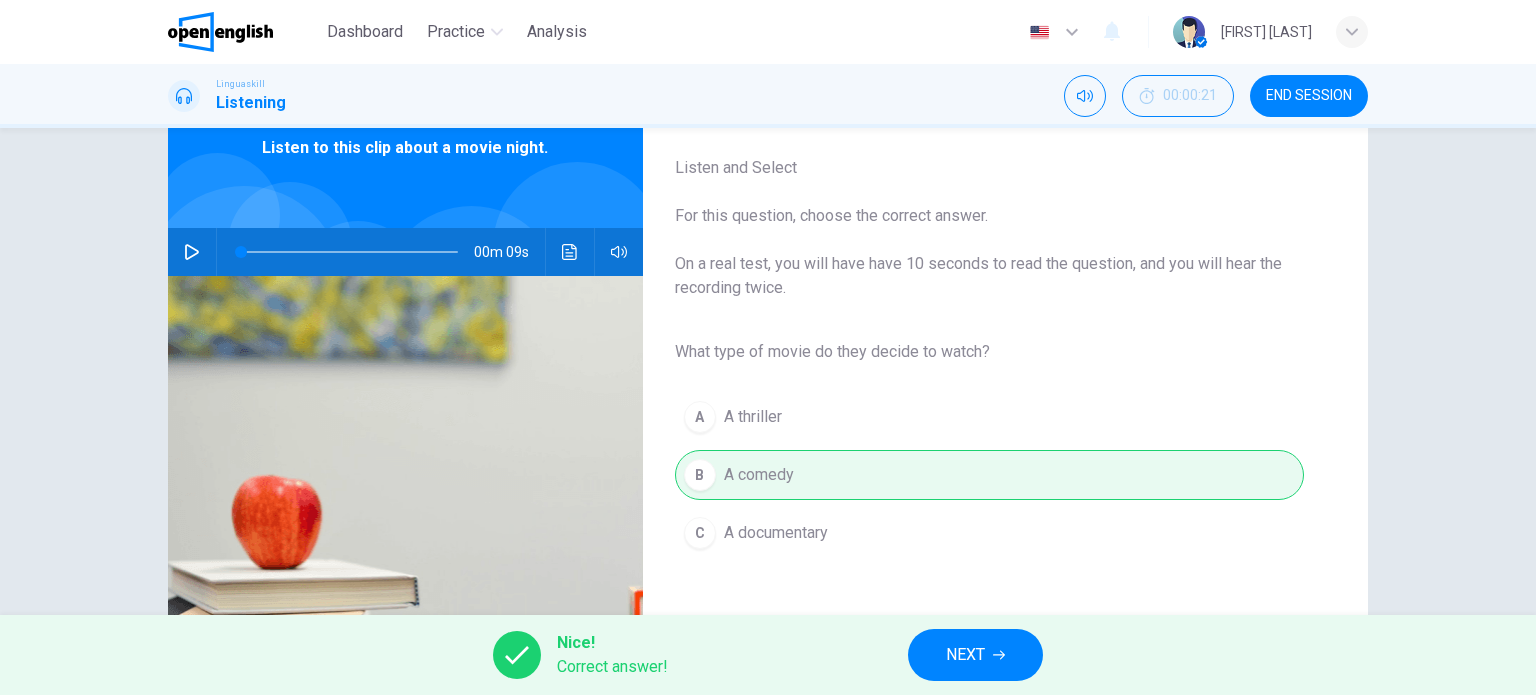 click on "NEXT" at bounding box center (965, 655) 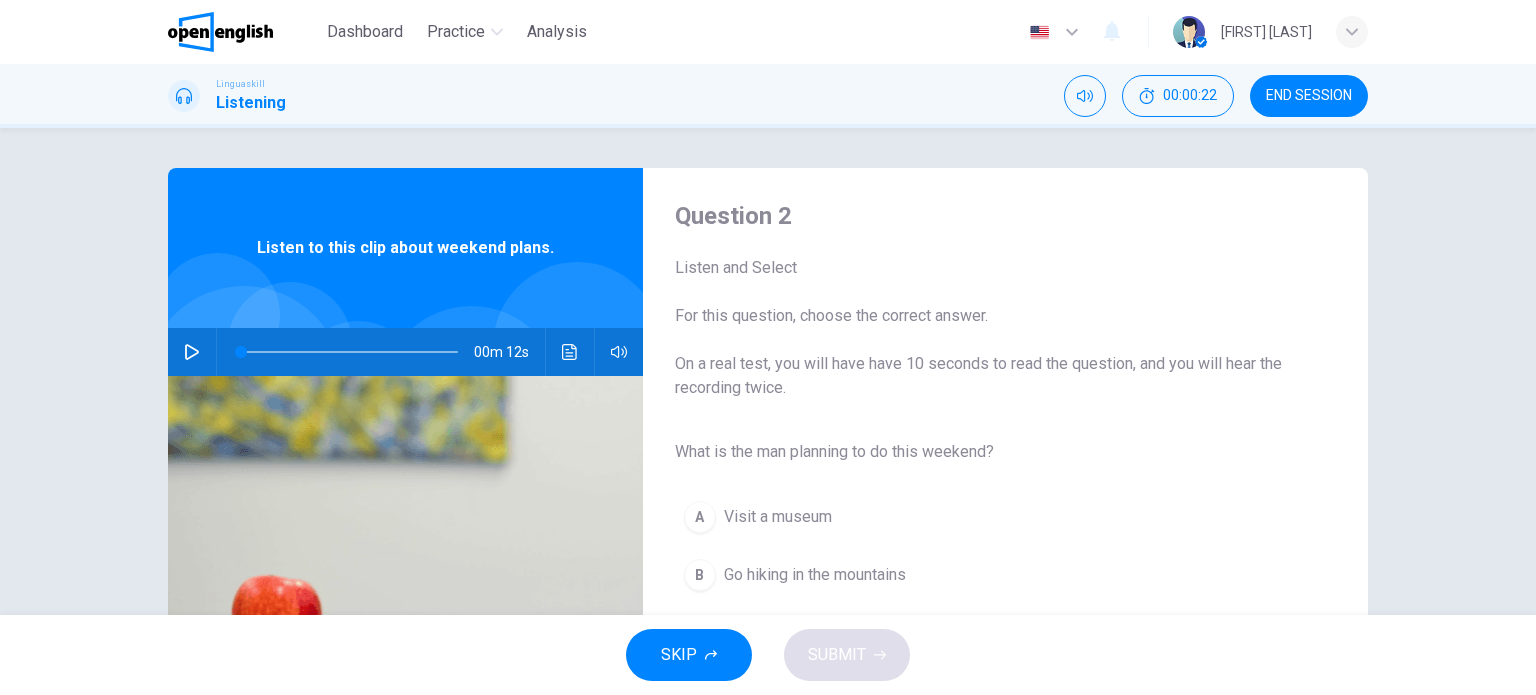 scroll, scrollTop: 100, scrollLeft: 0, axis: vertical 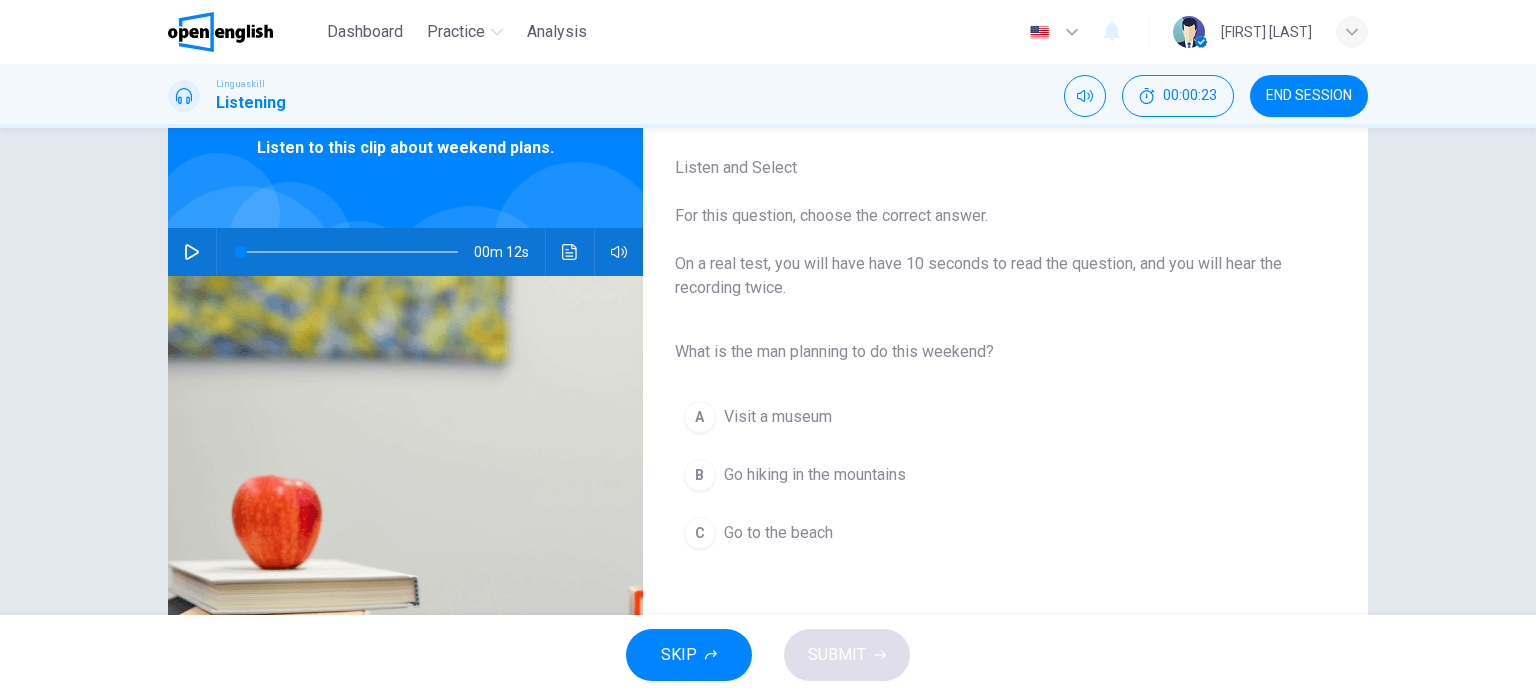 click at bounding box center (192, 252) 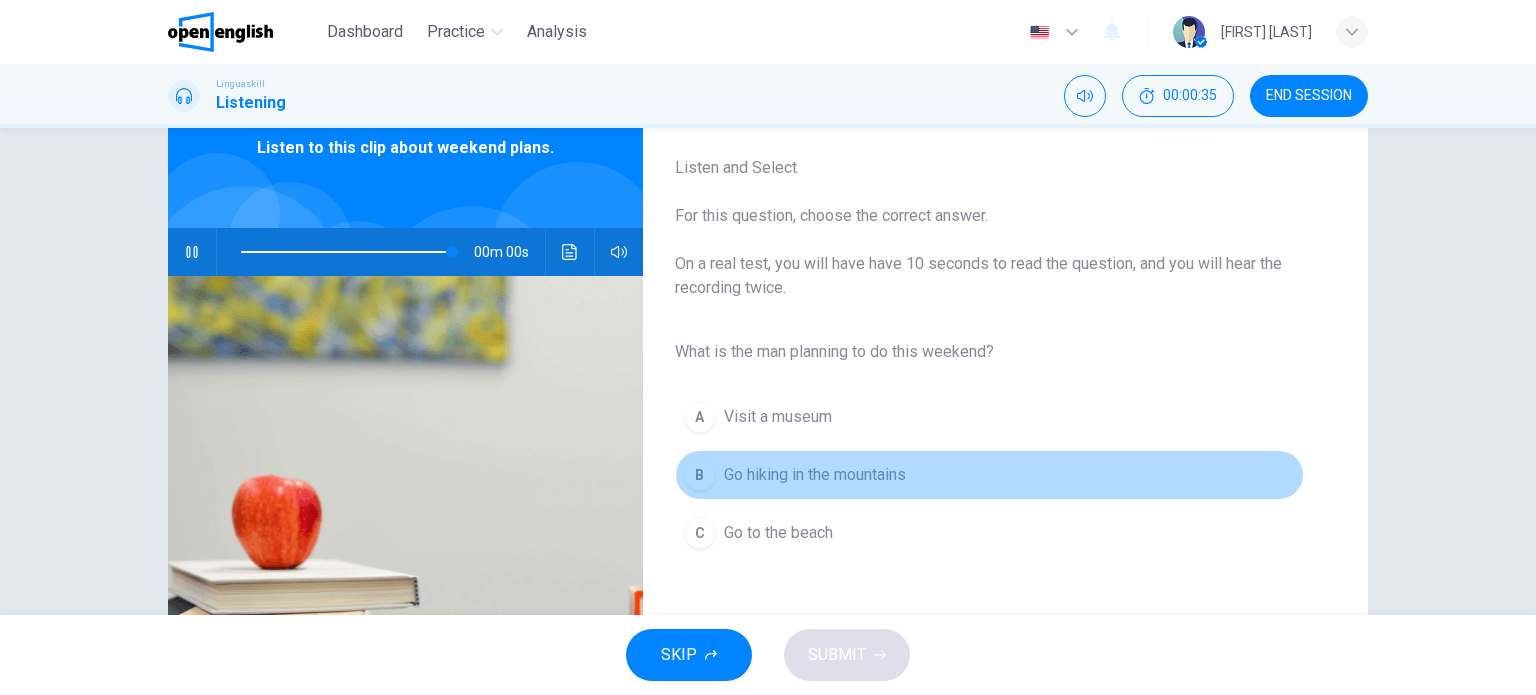 click on "Go hiking in the mountains" at bounding box center (815, 475) 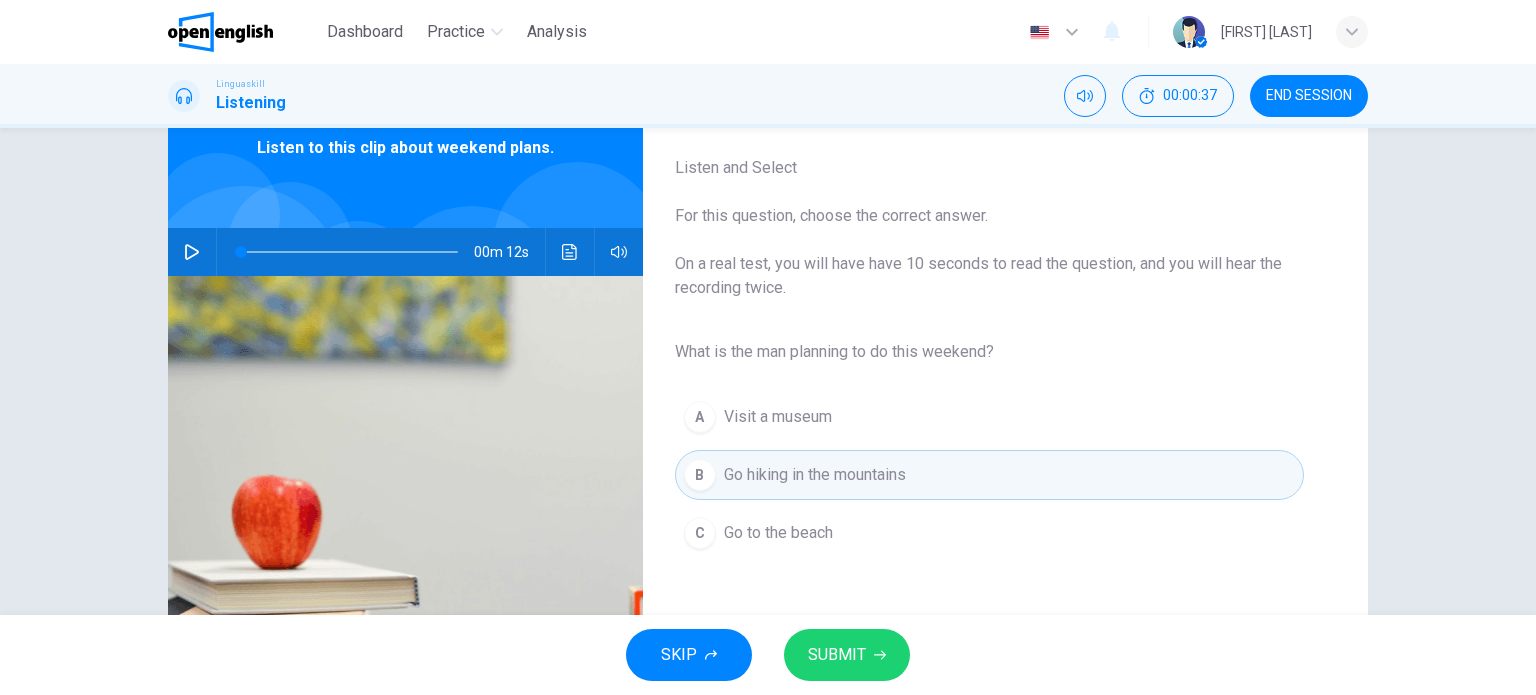 click on "SUBMIT" at bounding box center (837, 655) 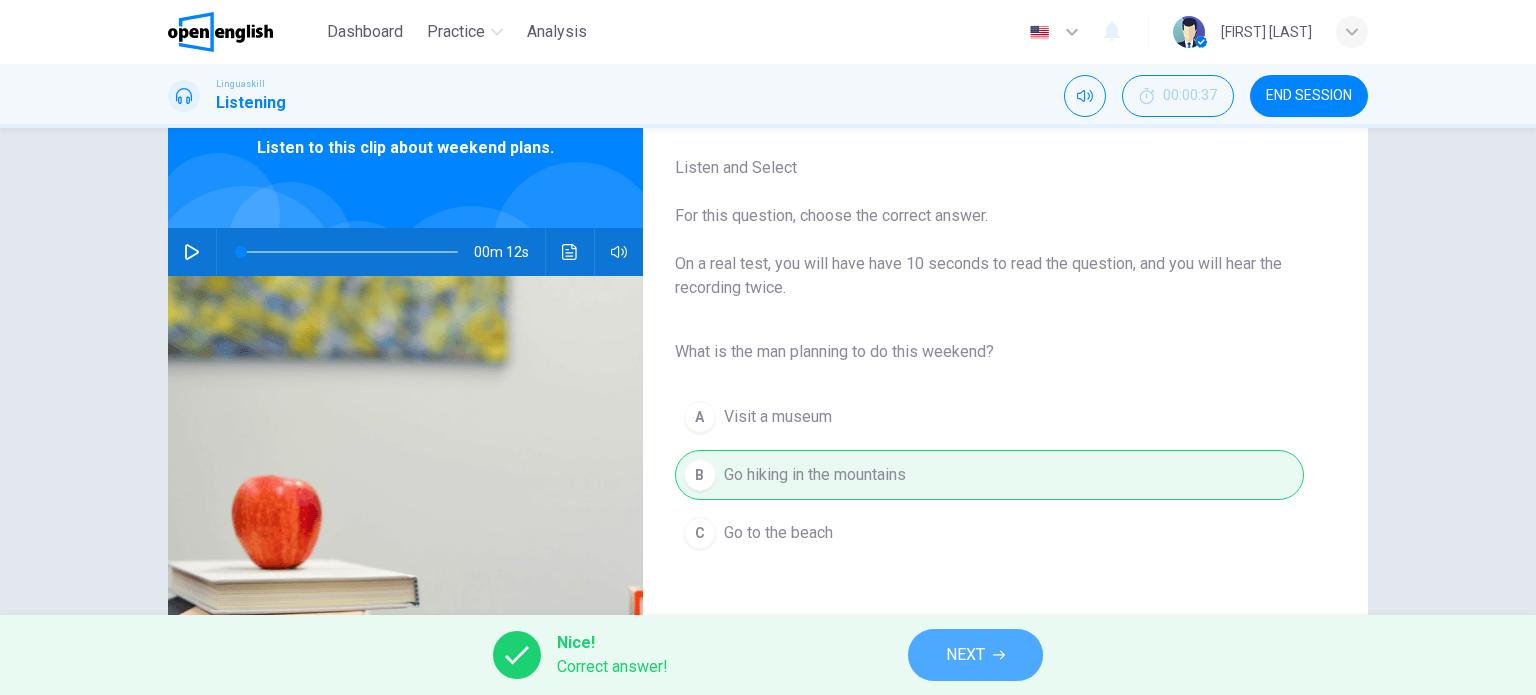 click 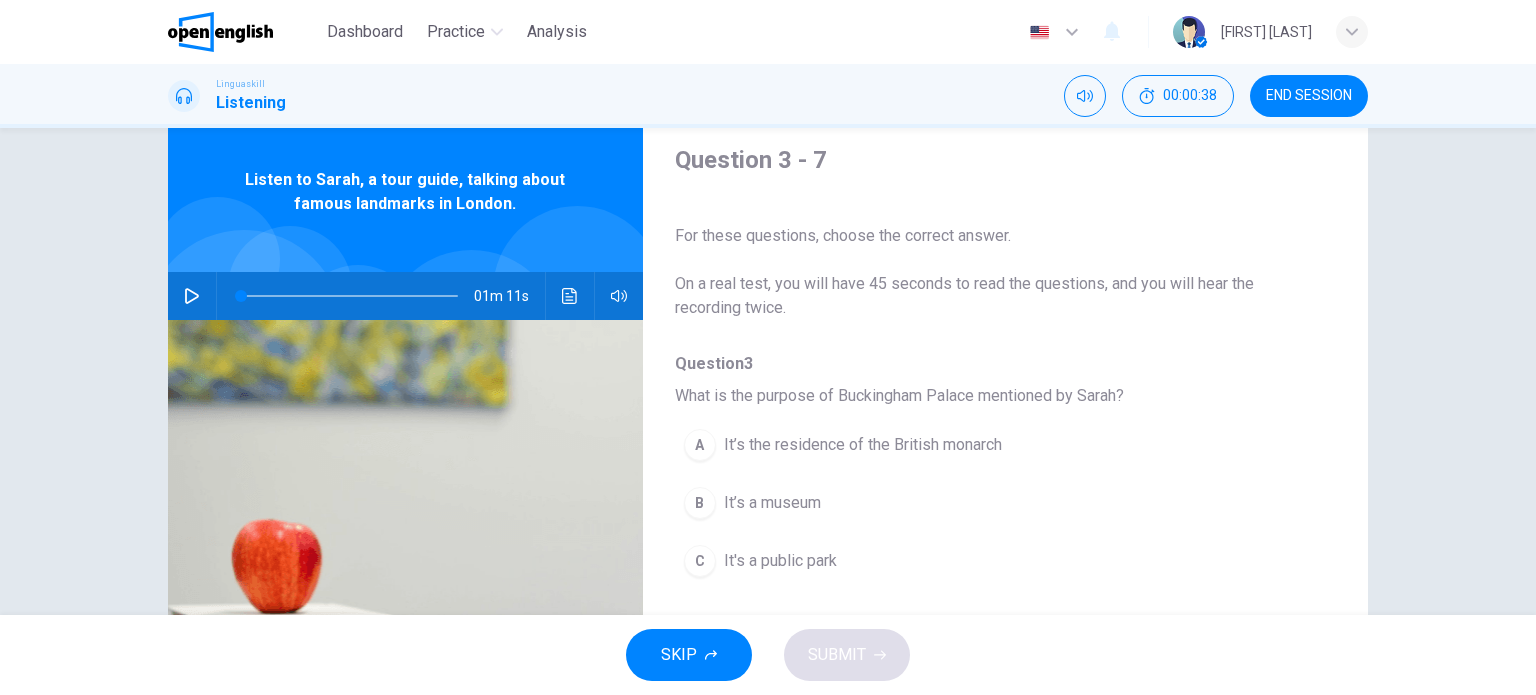 scroll, scrollTop: 100, scrollLeft: 0, axis: vertical 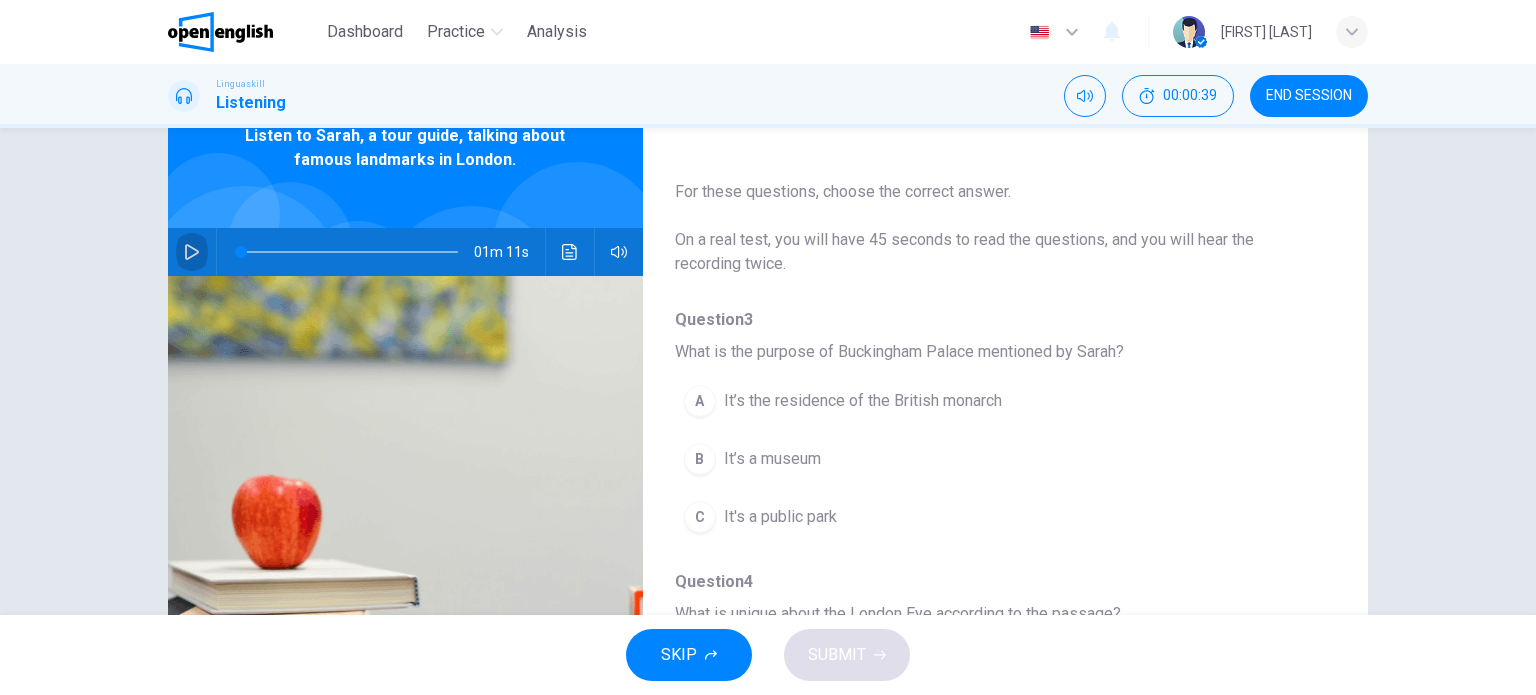 click 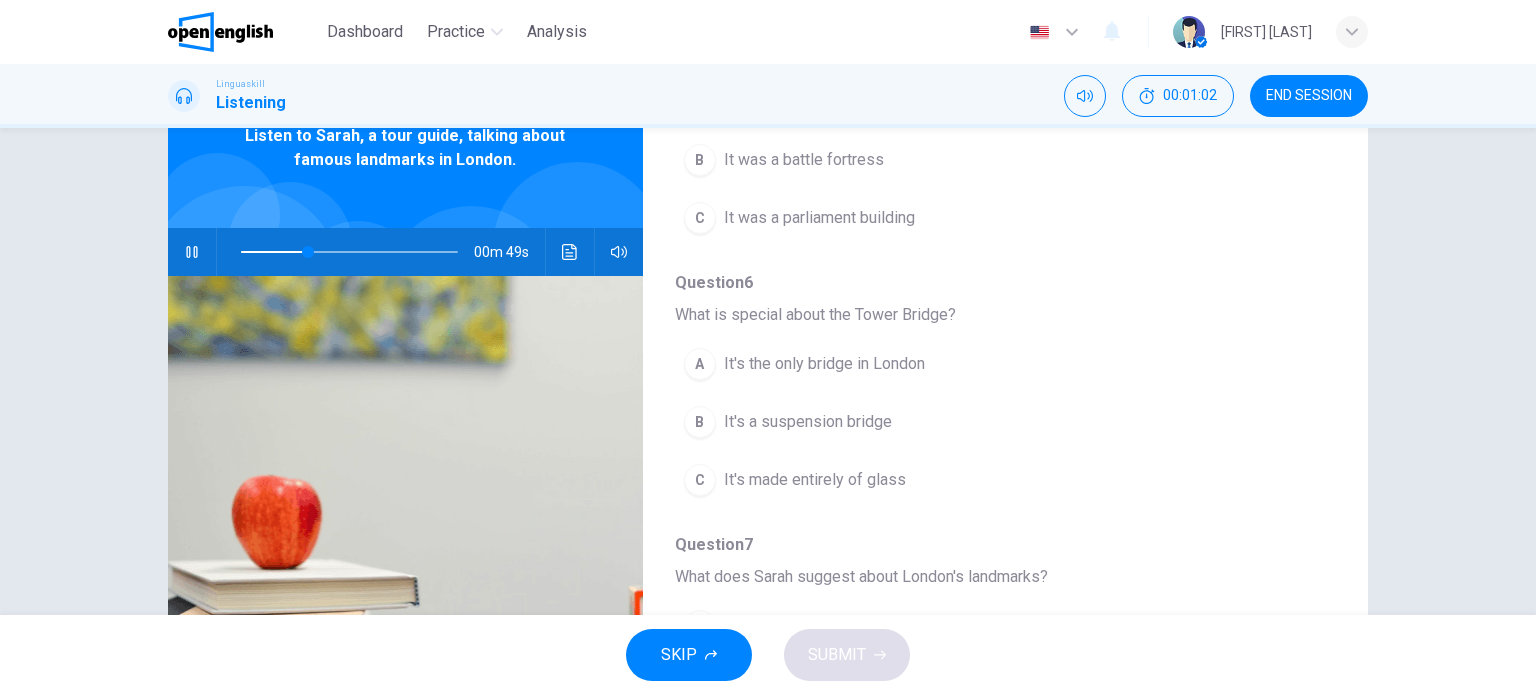 scroll, scrollTop: 856, scrollLeft: 0, axis: vertical 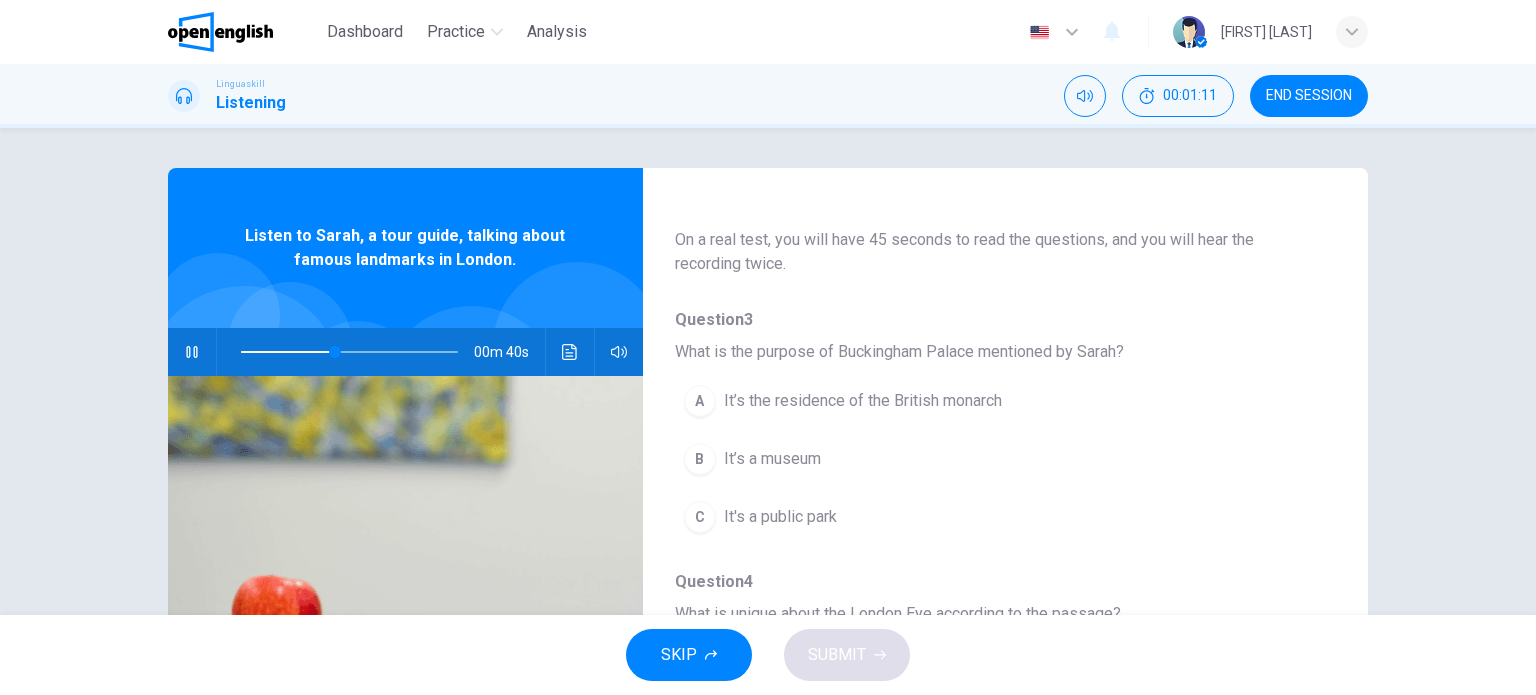 type on "**" 